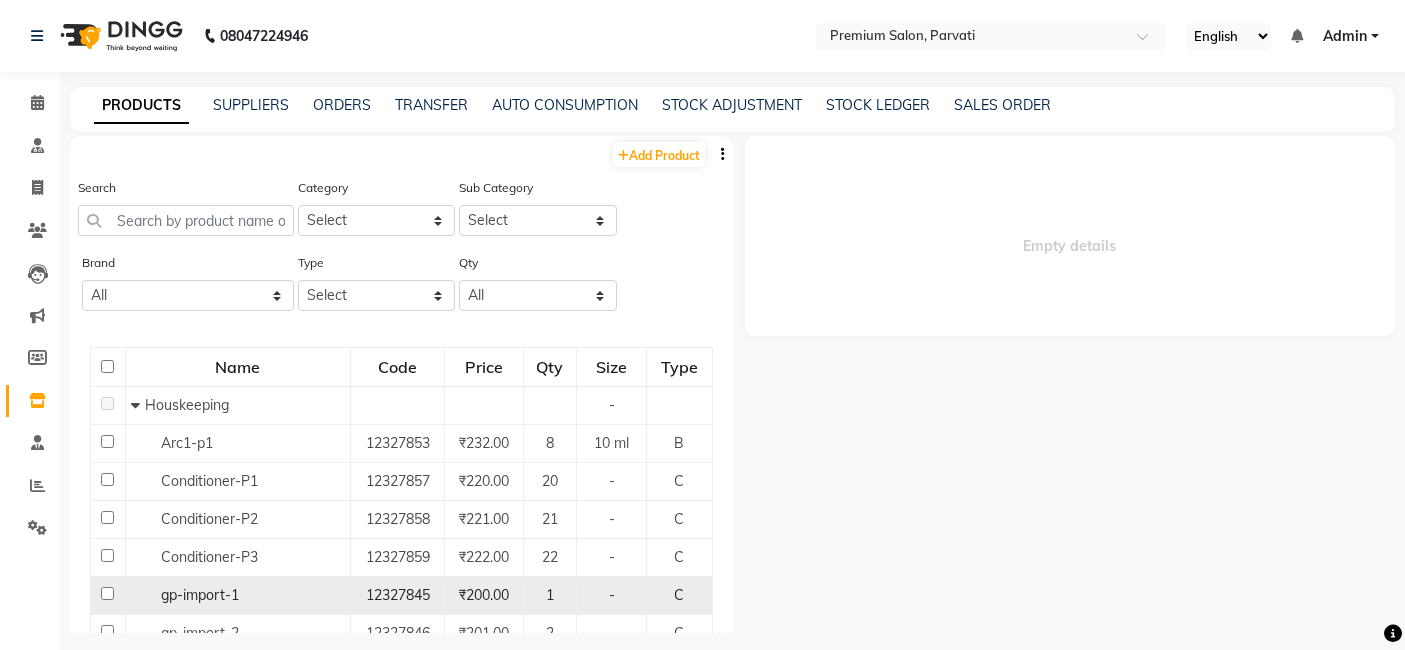 scroll, scrollTop: 0, scrollLeft: 0, axis: both 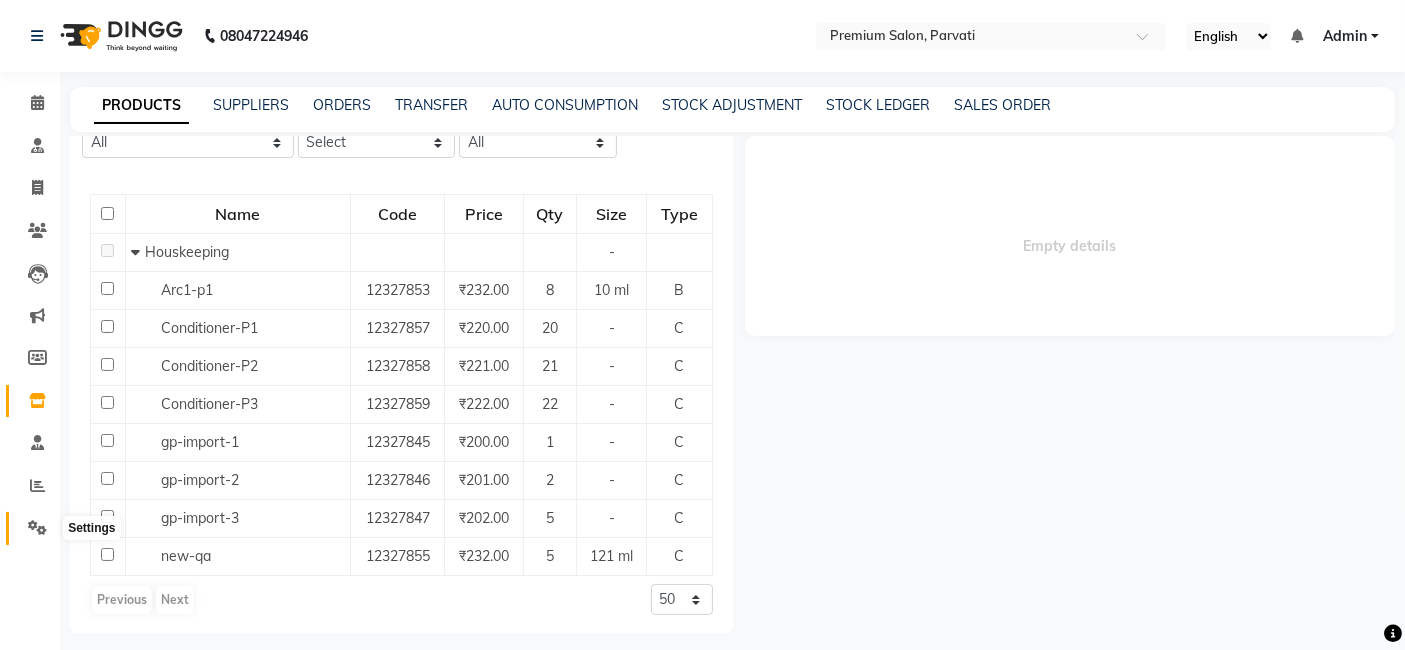 click 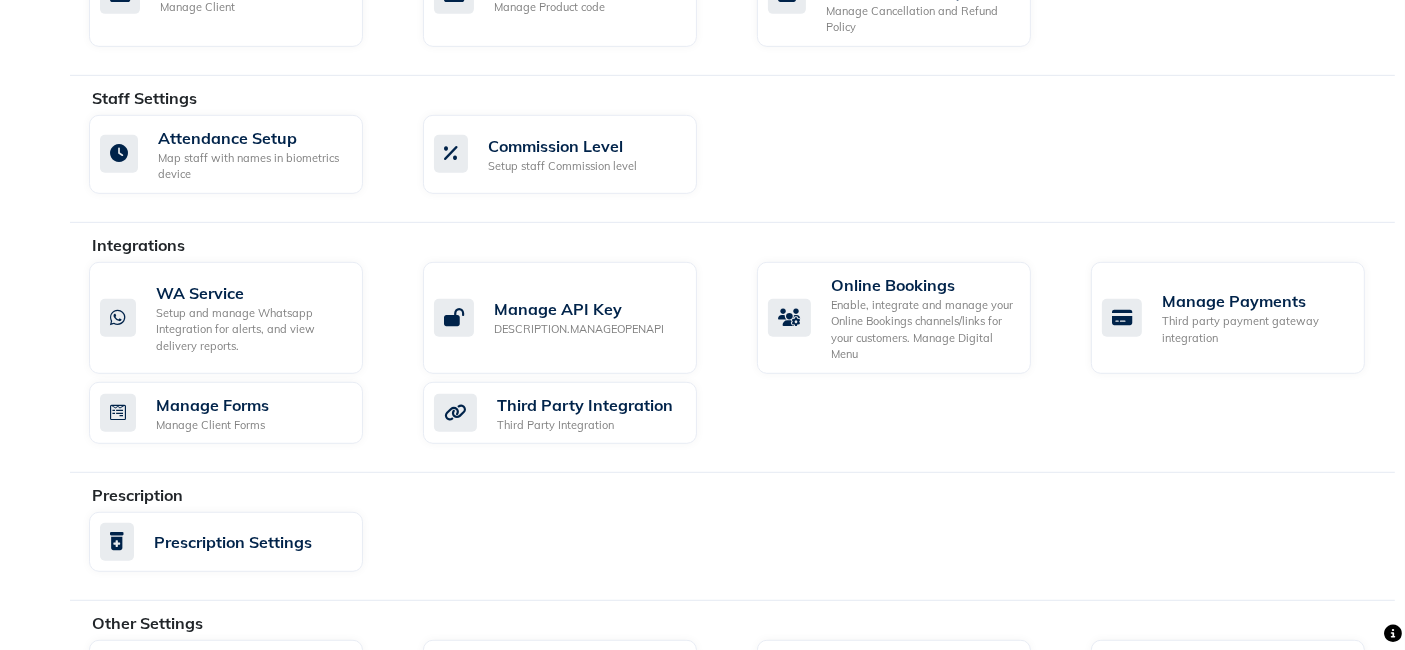 drag, startPoint x: 746, startPoint y: 364, endPoint x: 722, endPoint y: 652, distance: 288.99826 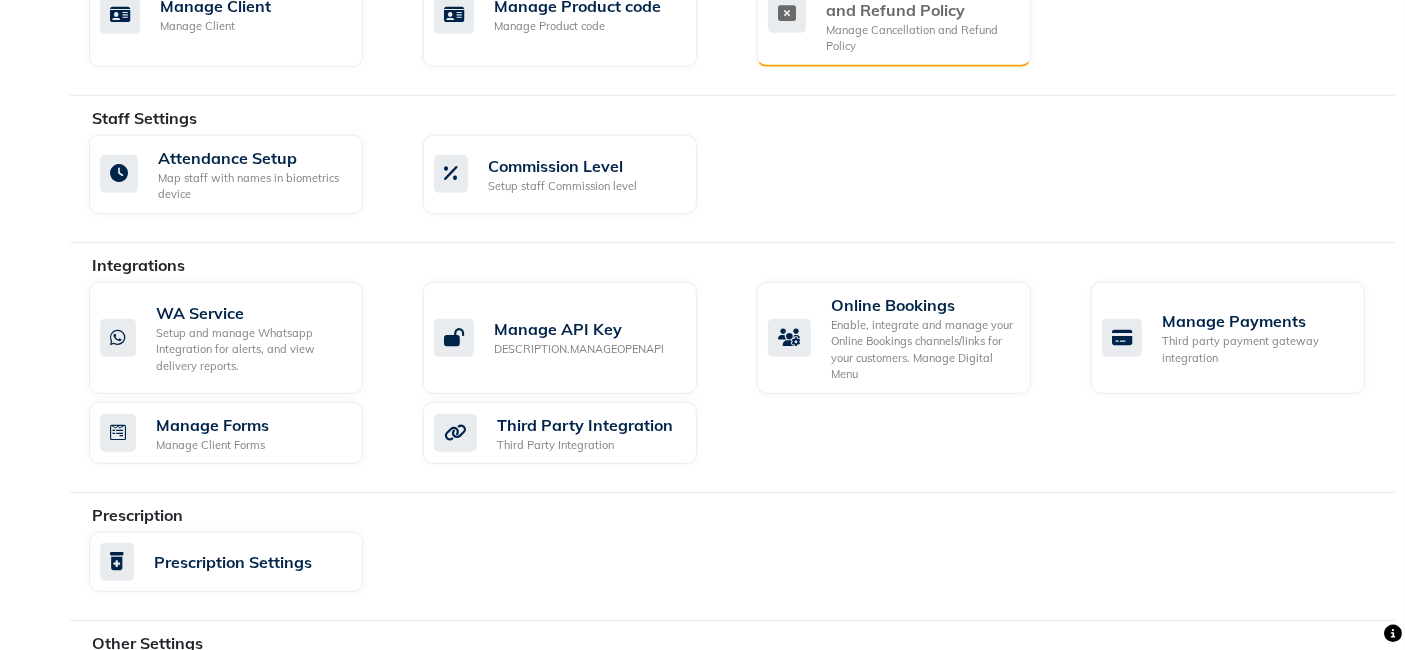 click on "Manage Cancellation and Refund Policy Manage Cancellation and Refund Policy" 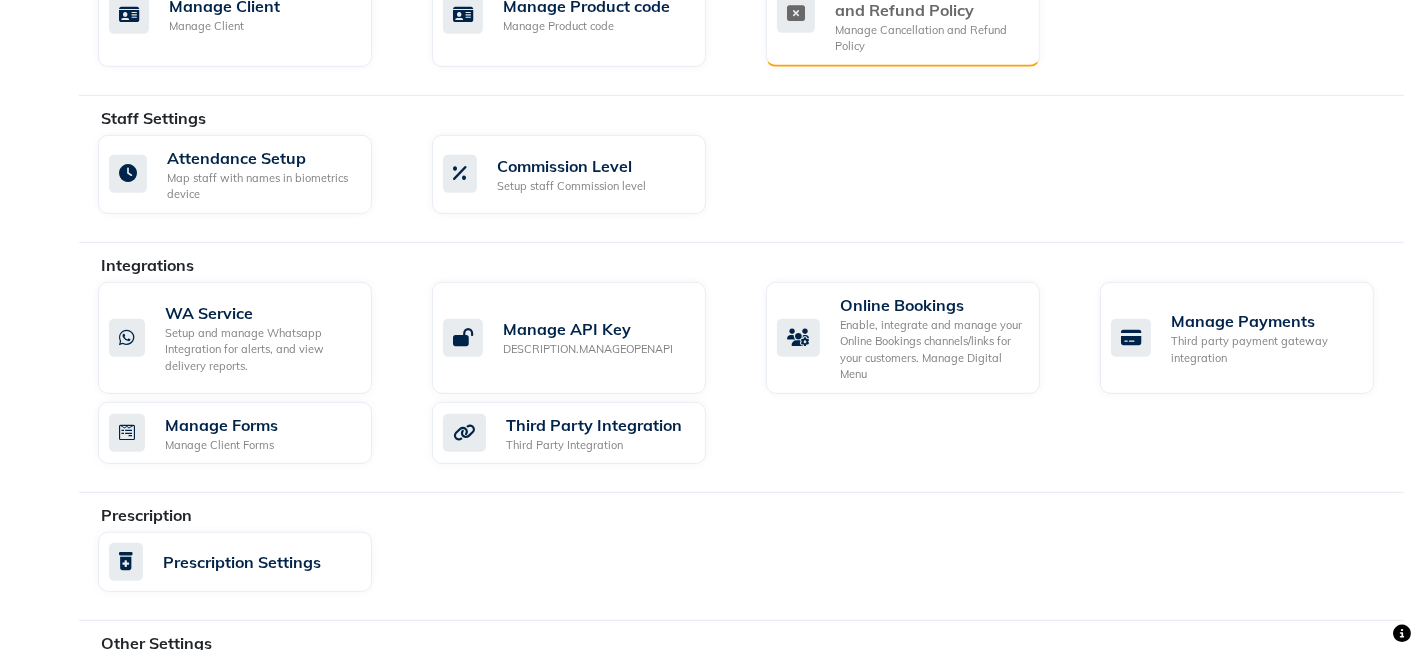 scroll, scrollTop: 0, scrollLeft: 0, axis: both 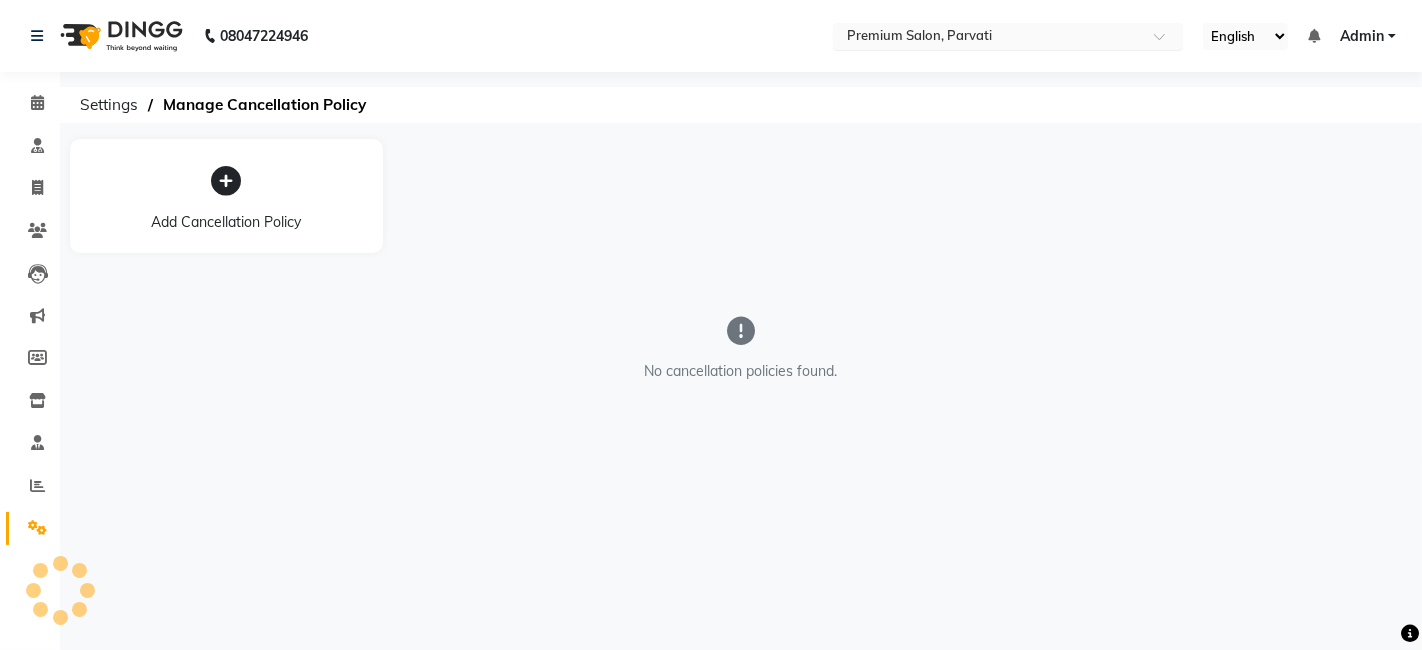 click at bounding box center [988, 38] 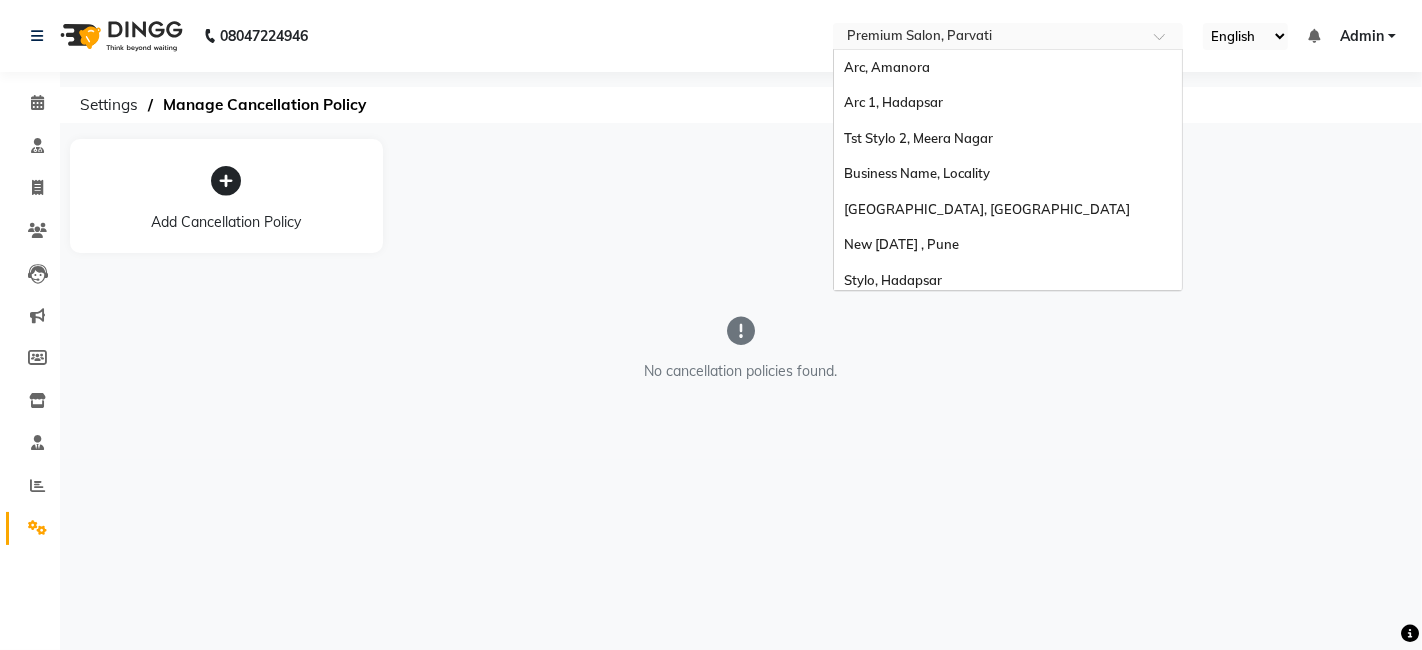 scroll, scrollTop: 43, scrollLeft: 0, axis: vertical 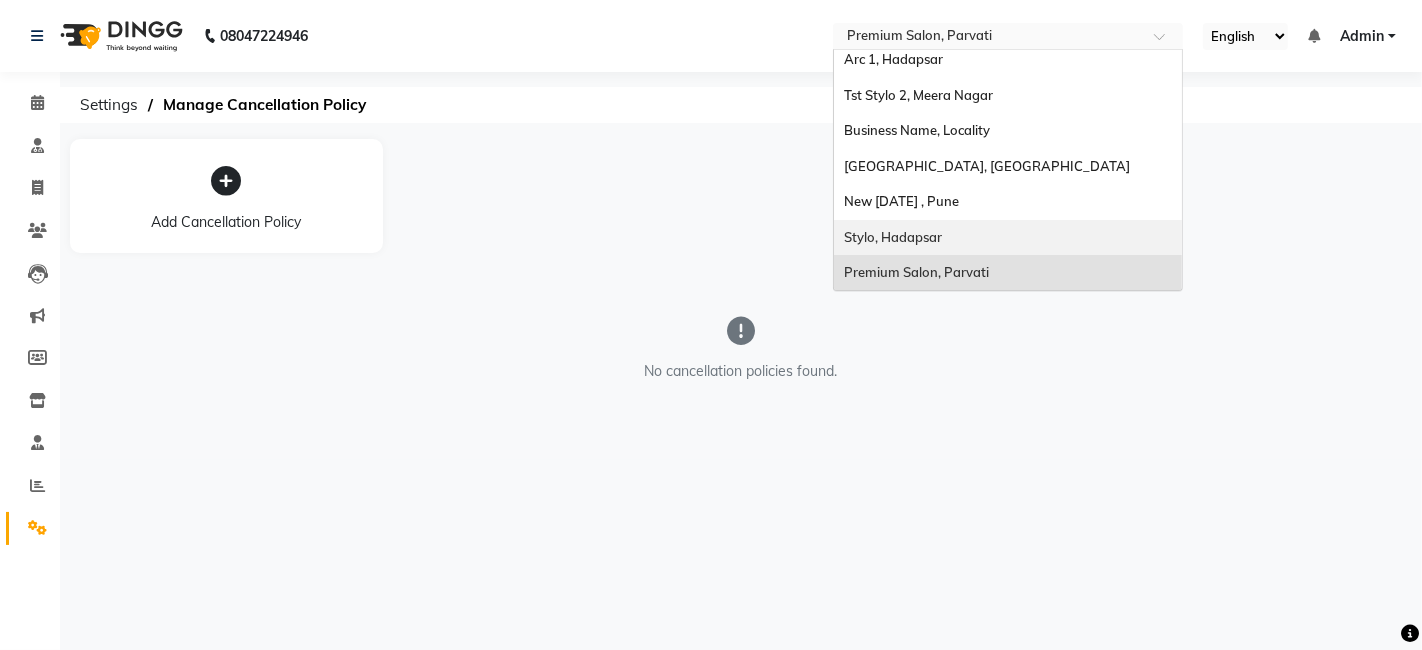 click on "Stylo, Hadapsar" at bounding box center [1008, 238] 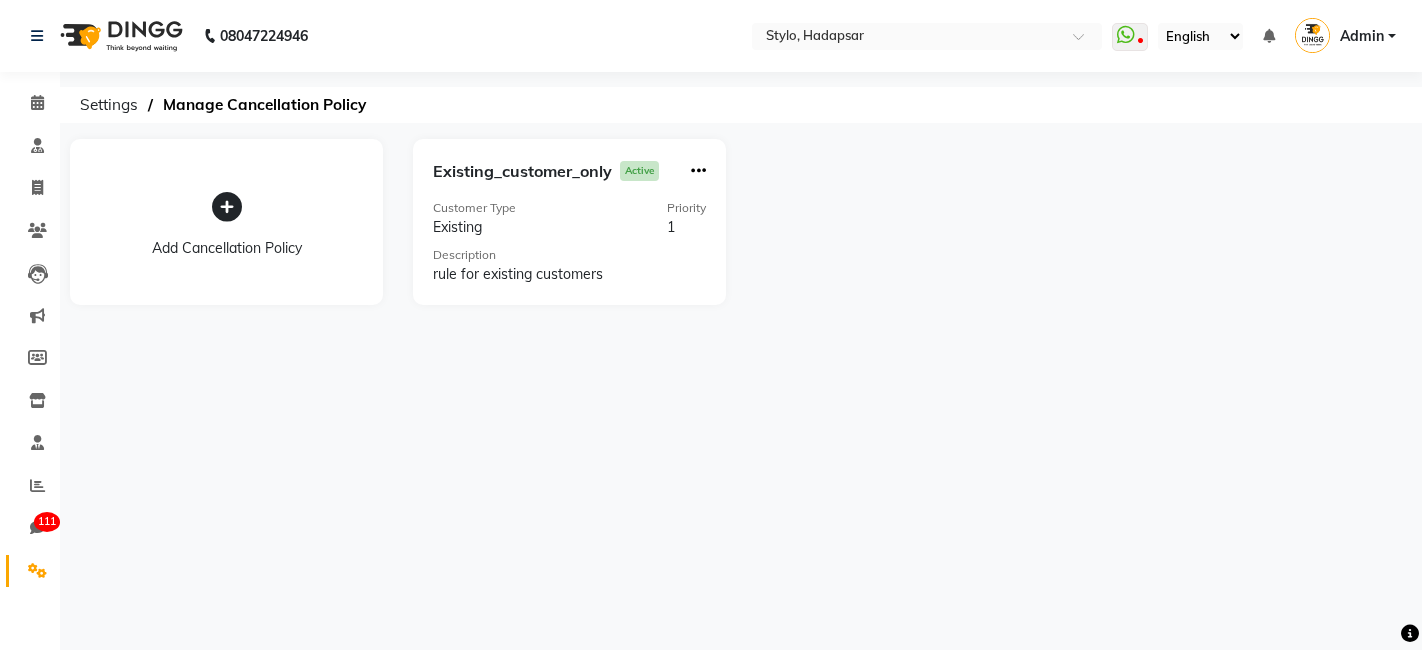 scroll, scrollTop: 0, scrollLeft: 0, axis: both 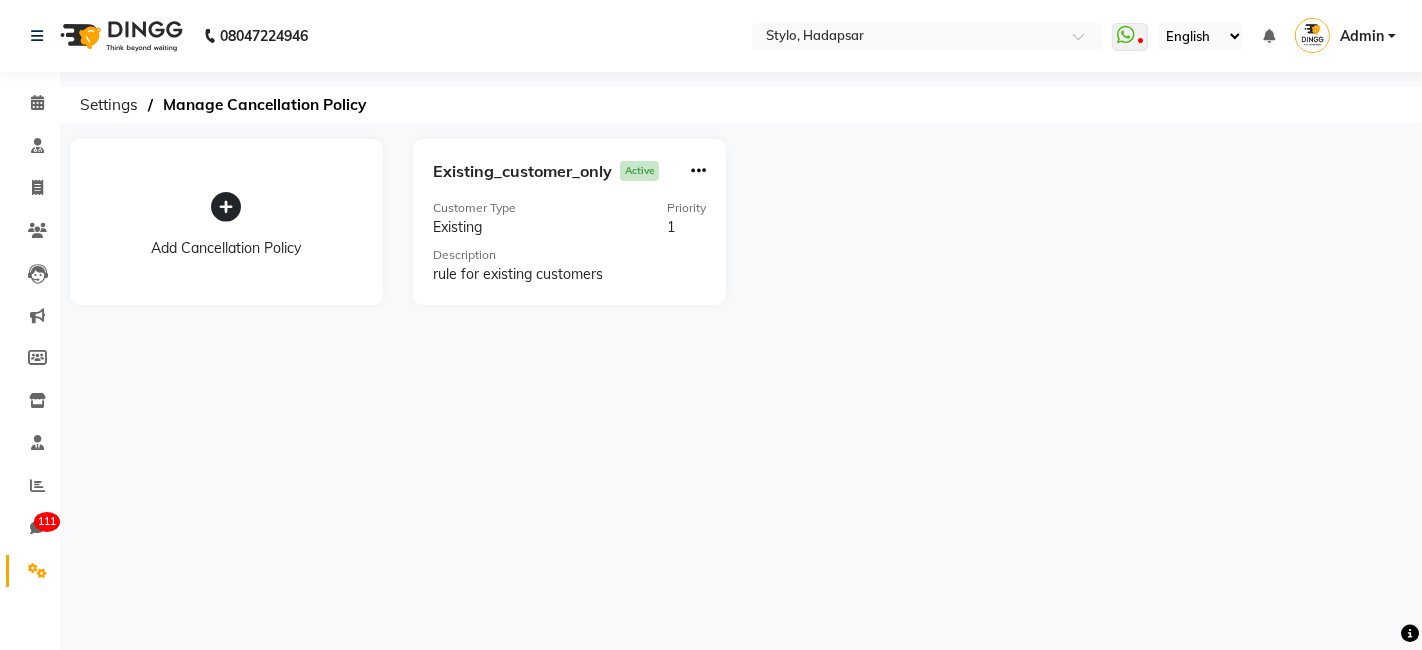 click 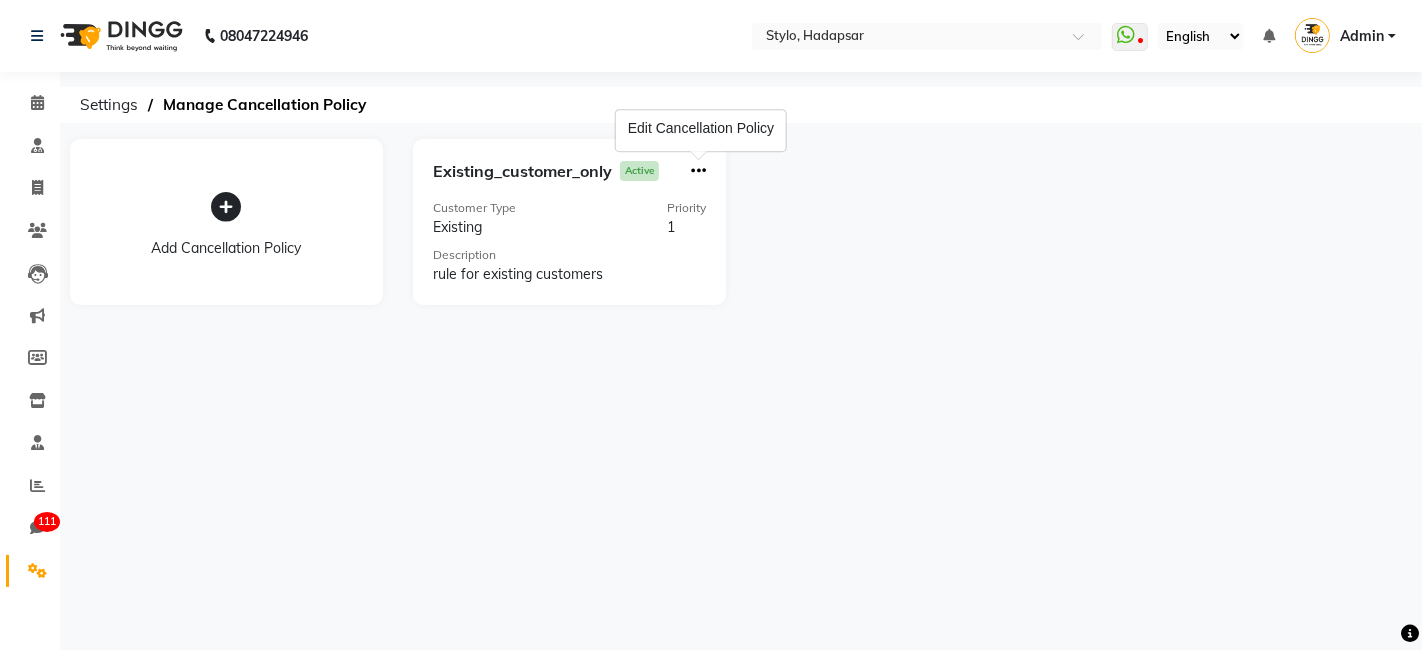 click on "Edit Cancellation Policy" at bounding box center (701, 128) 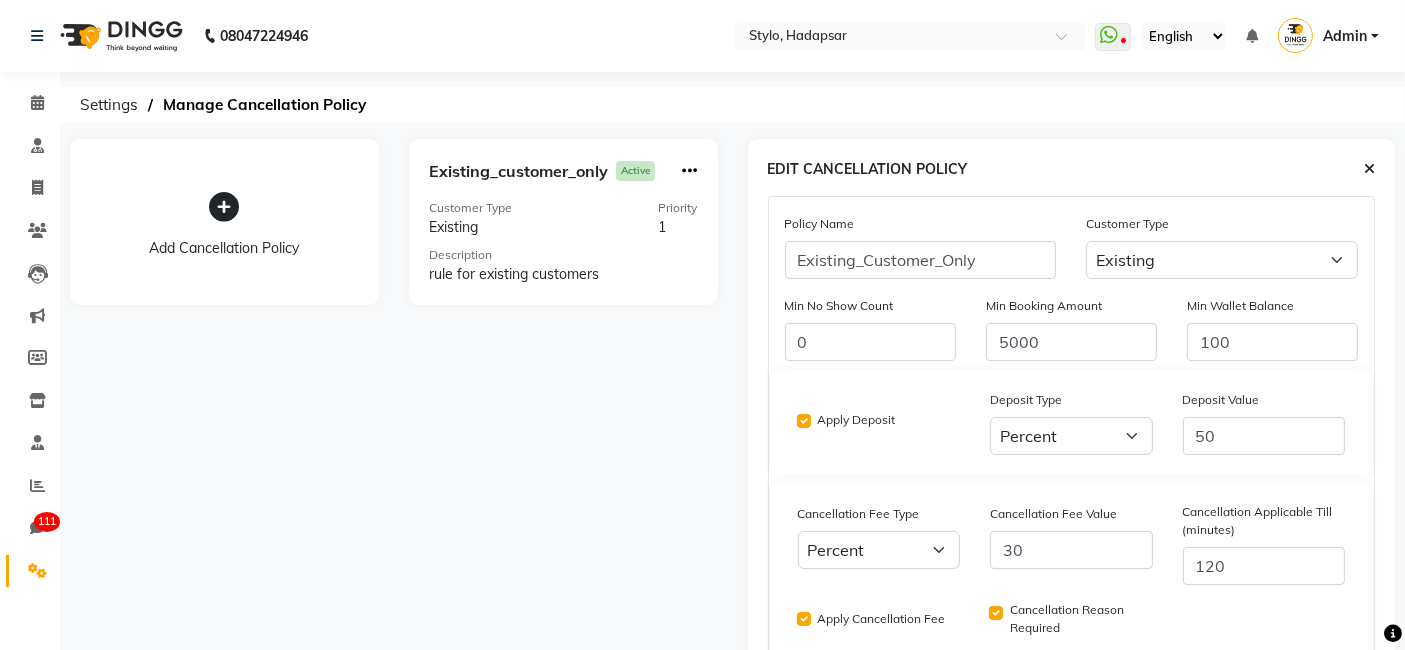 click on "EDIT CANCELLATION POLICY Policy Name Existing_Customer_Only Customer Type New Existing Membership All Min No Show Count 0 Min Booking Amount 5000 Min Wallet Balance 100 Apply Deposit Deposit Type Percent Fixed Deposit Value 50 Cancellation Fee Type Percent Full Cancellation Fee Value 30 Cancellation Applicable Till (minutes) 120 Apply Cancellation Fee Cancellation Reason Required No Show Fee type Percent Flat Full Same as Cancellation No Show Fee Value 50 Apply No Show Fee  Staff Share Cancel Fee Type None Full Percent Staff Share Cancel Fee Value 0 Staff Share No Show Fee Type None Full Percent Staff Share No Show Fee Value 50 Enable Cancellation Reason Enable Cancellation Tax Is Active Priority 1 Description rule for existing customers  Add Extra Conditions   Update Policy" 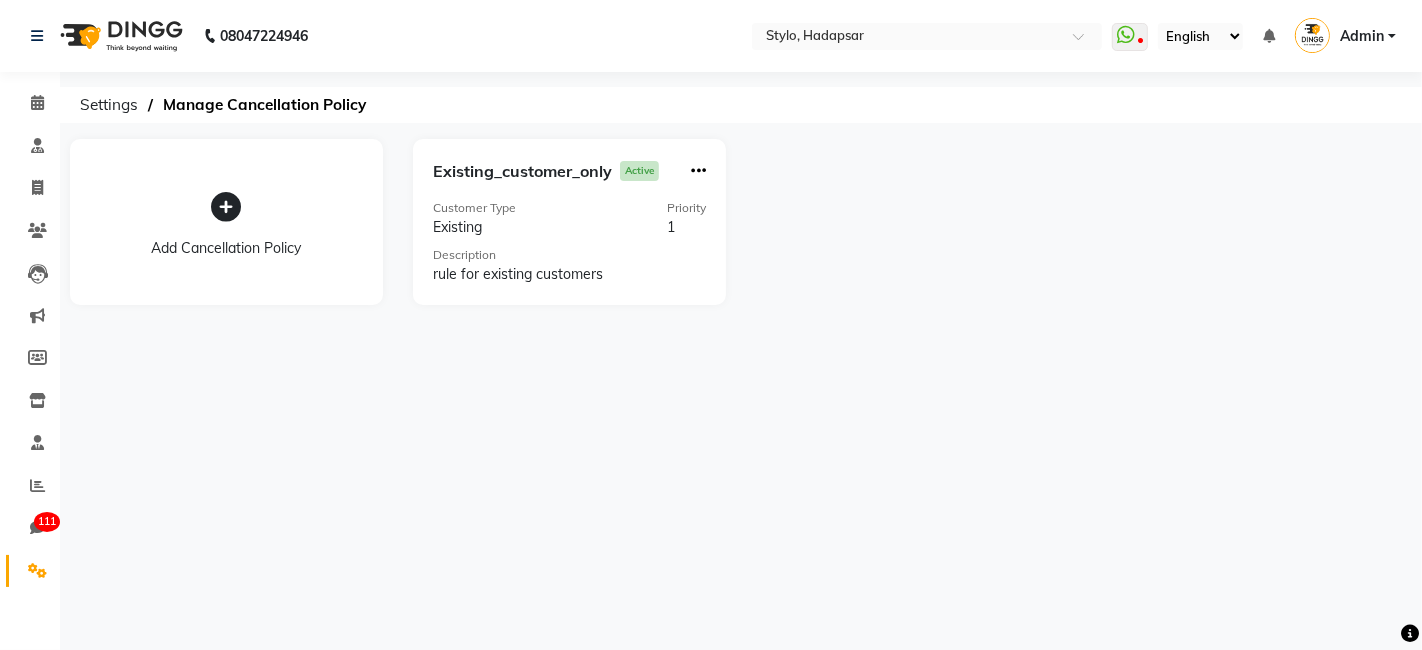 click 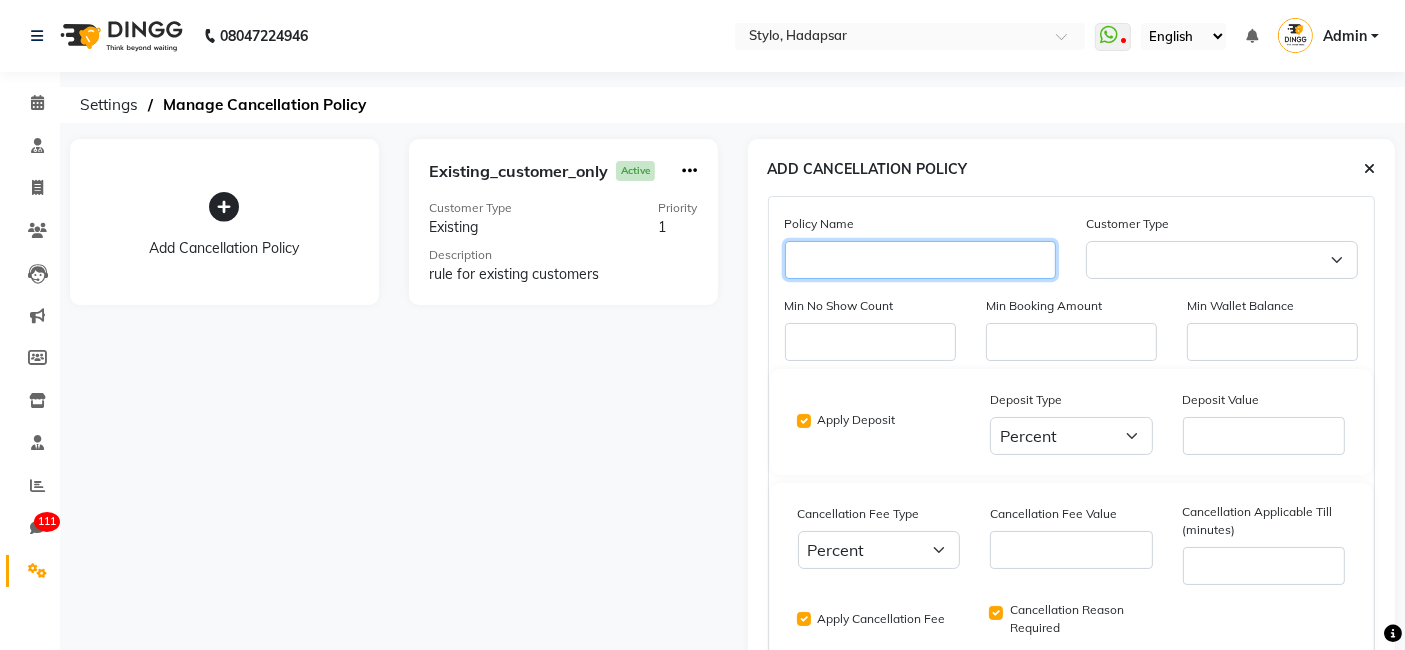 click 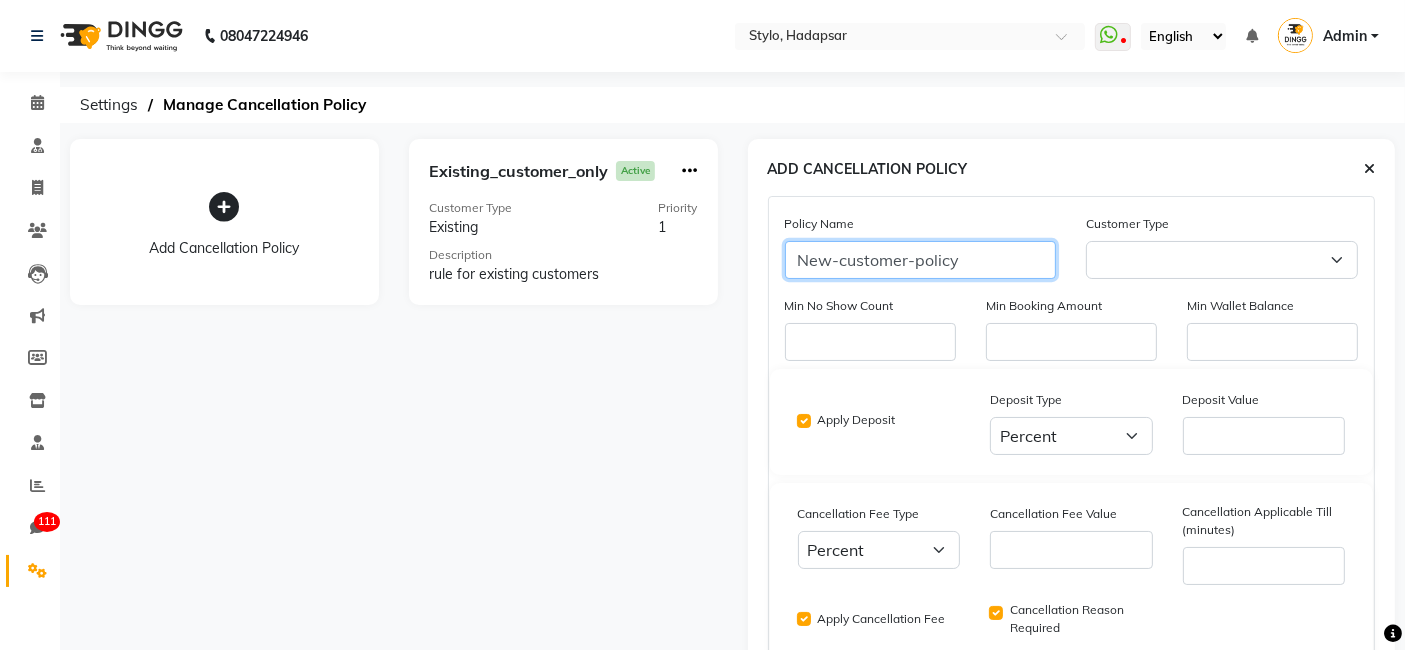 type on "New-customer-policy" 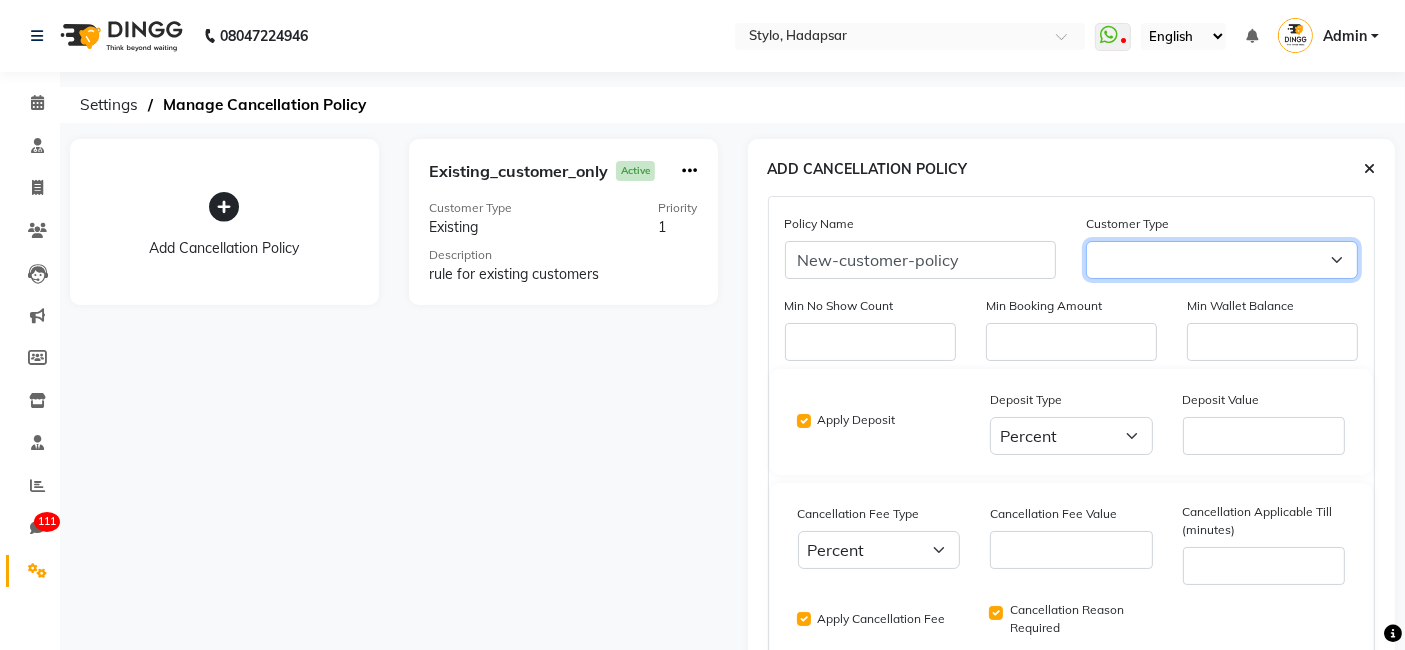 click on "New Existing Membership All" 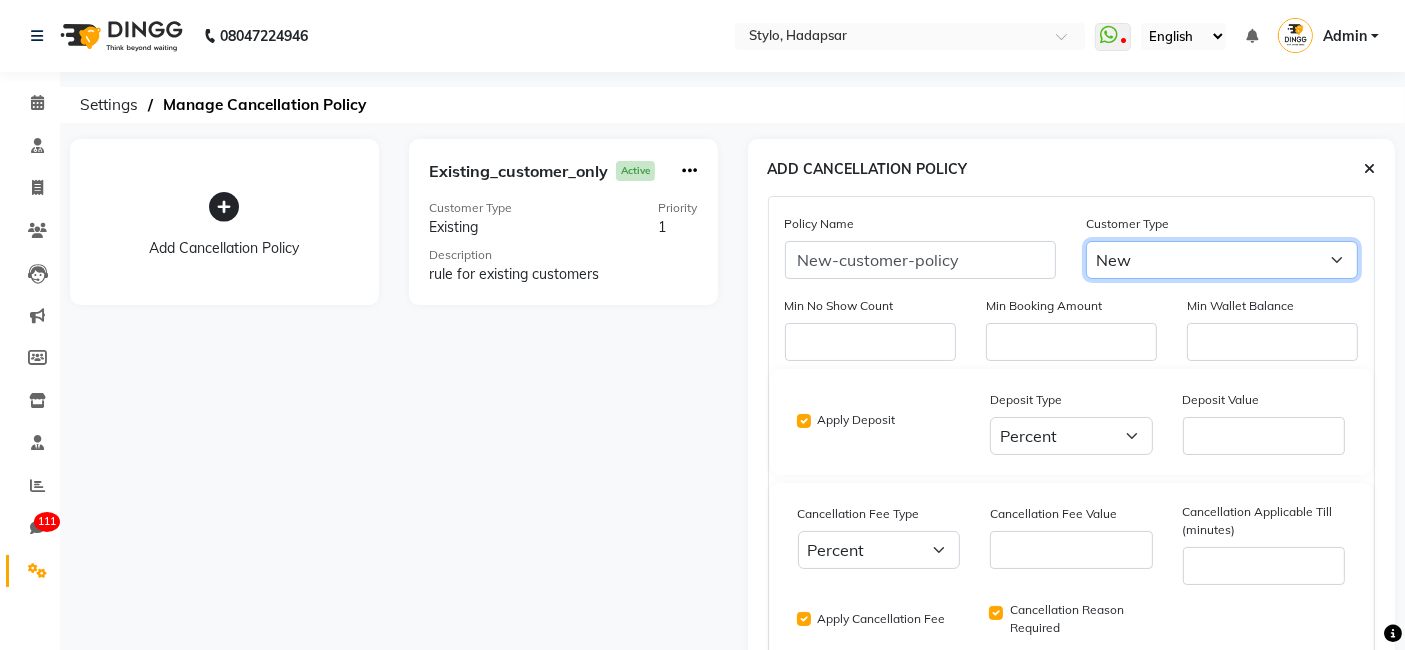 click on "New Existing Membership All" 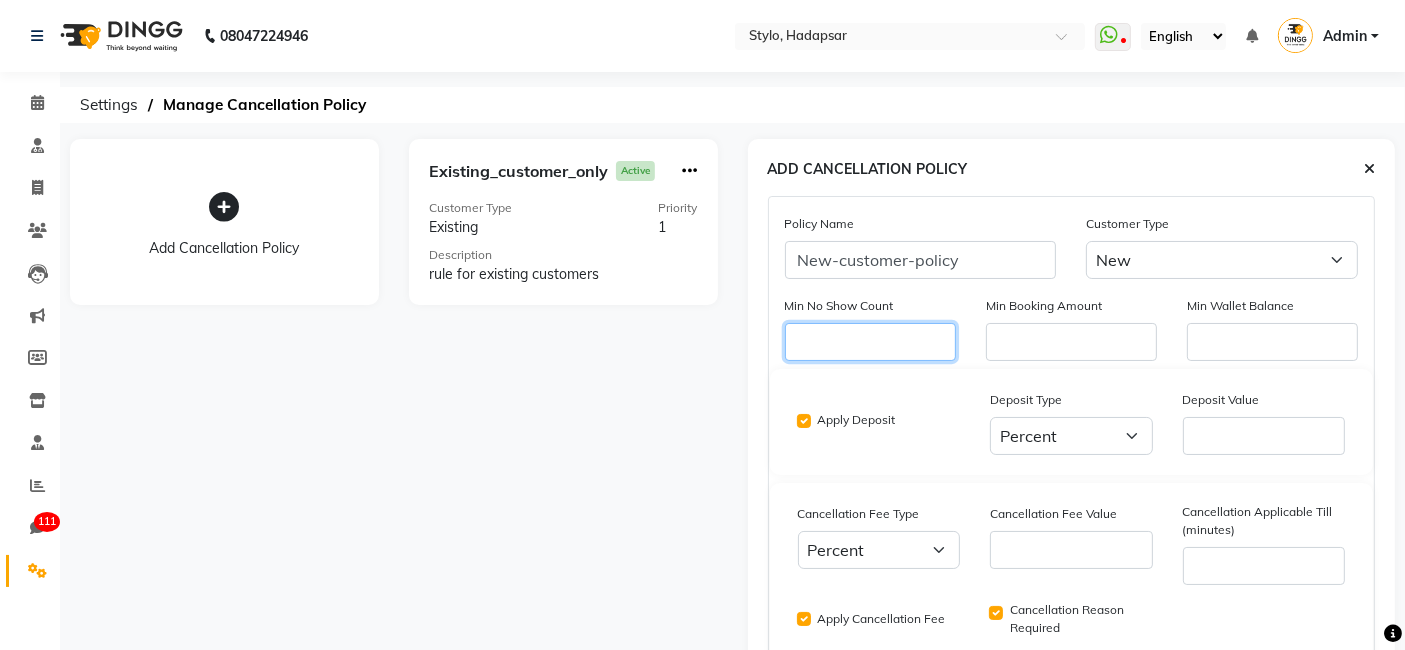 click 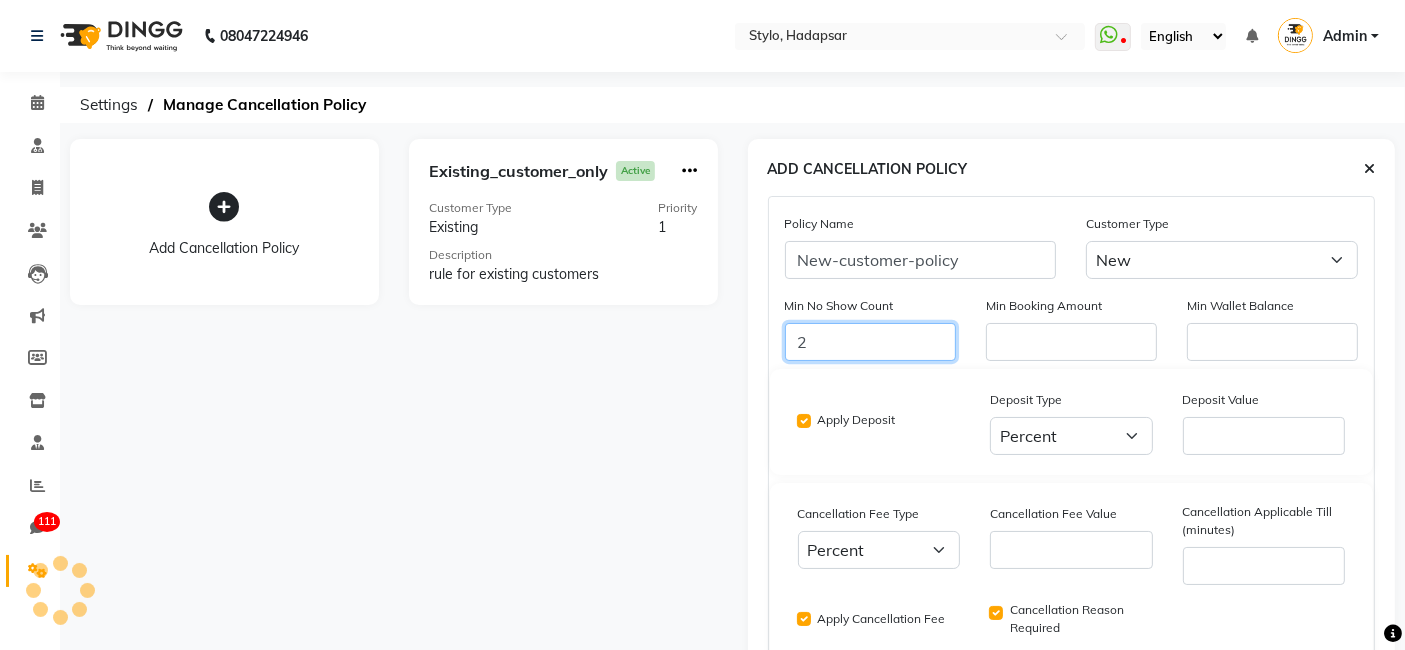 type on "2" 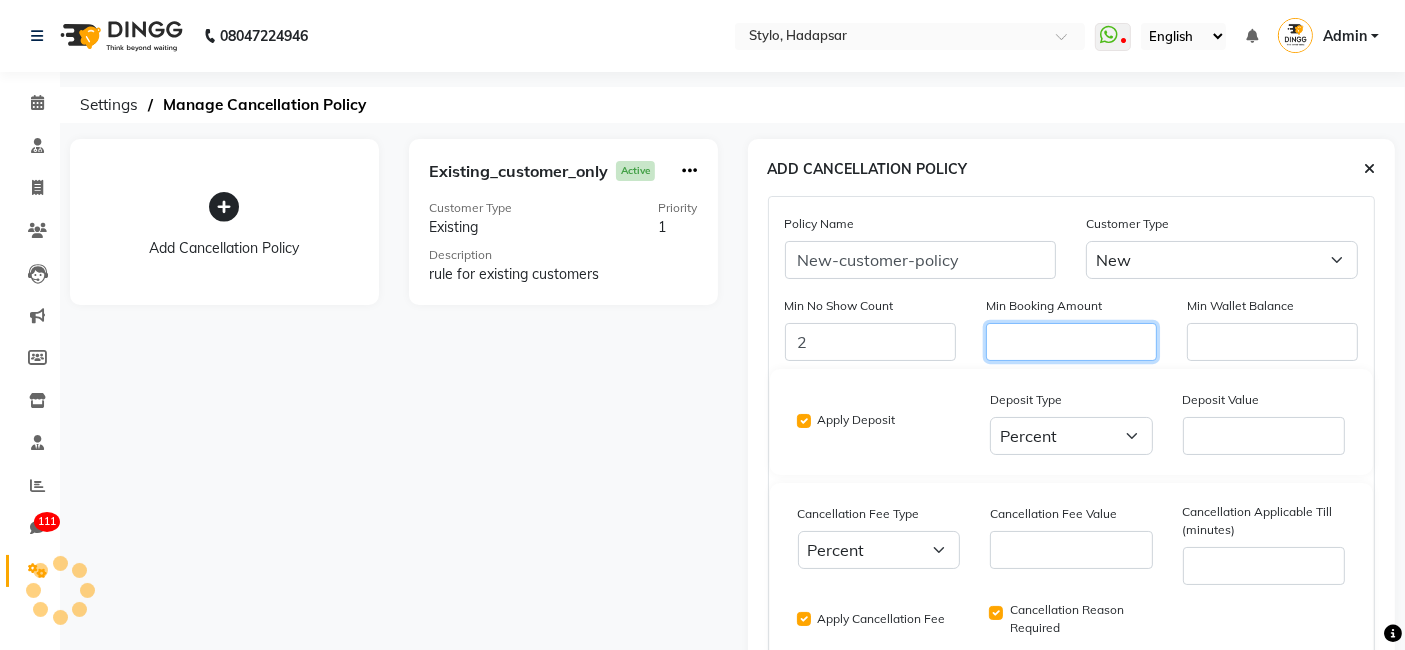 click 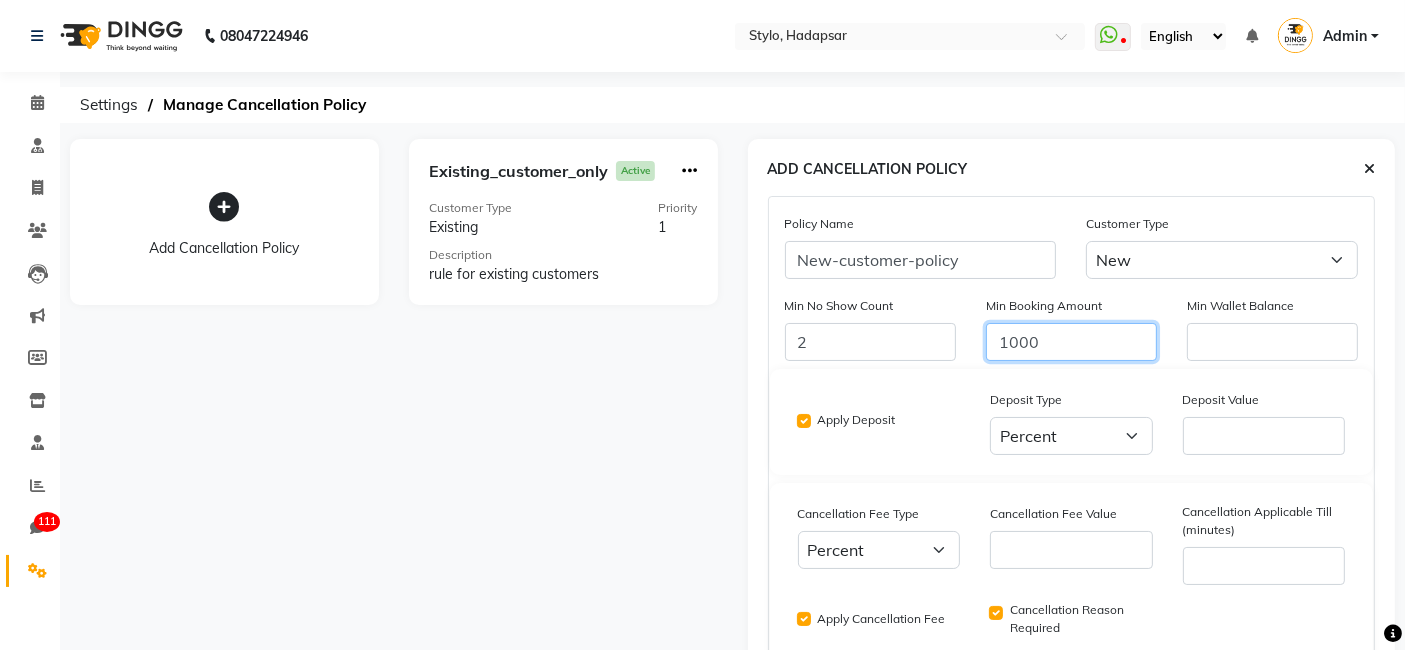type on "1000" 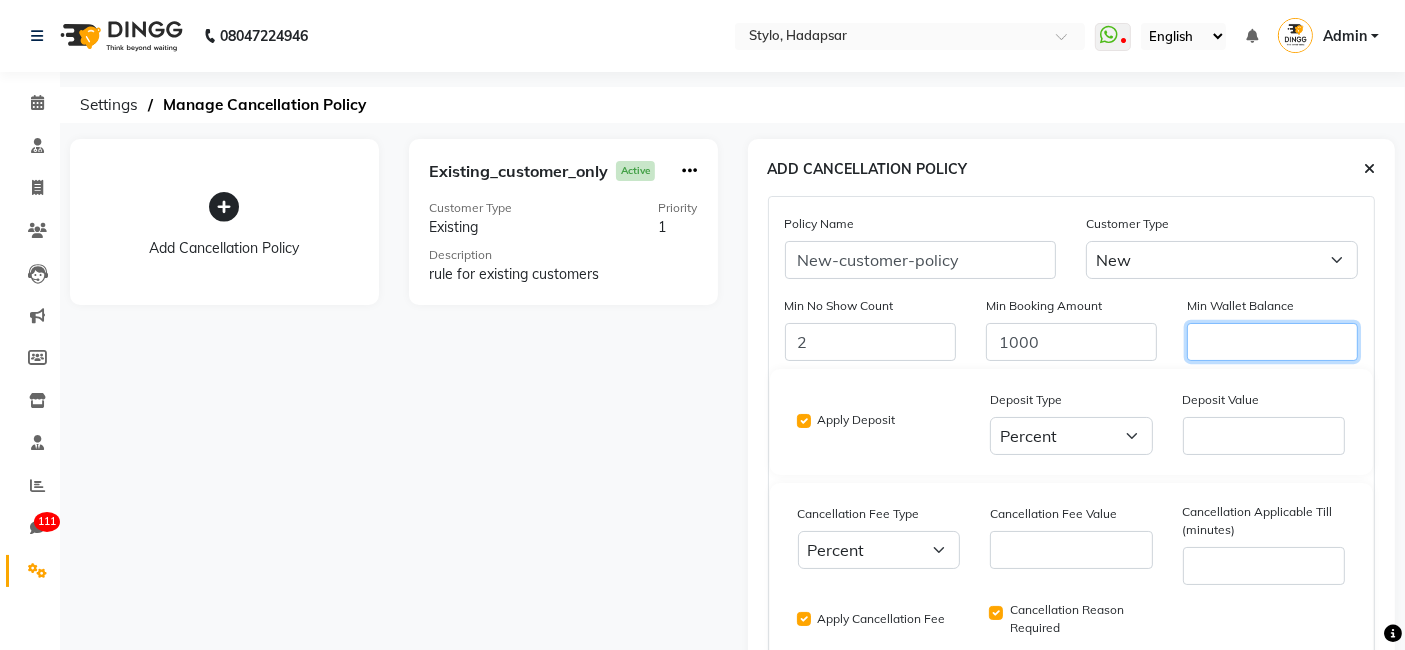 click 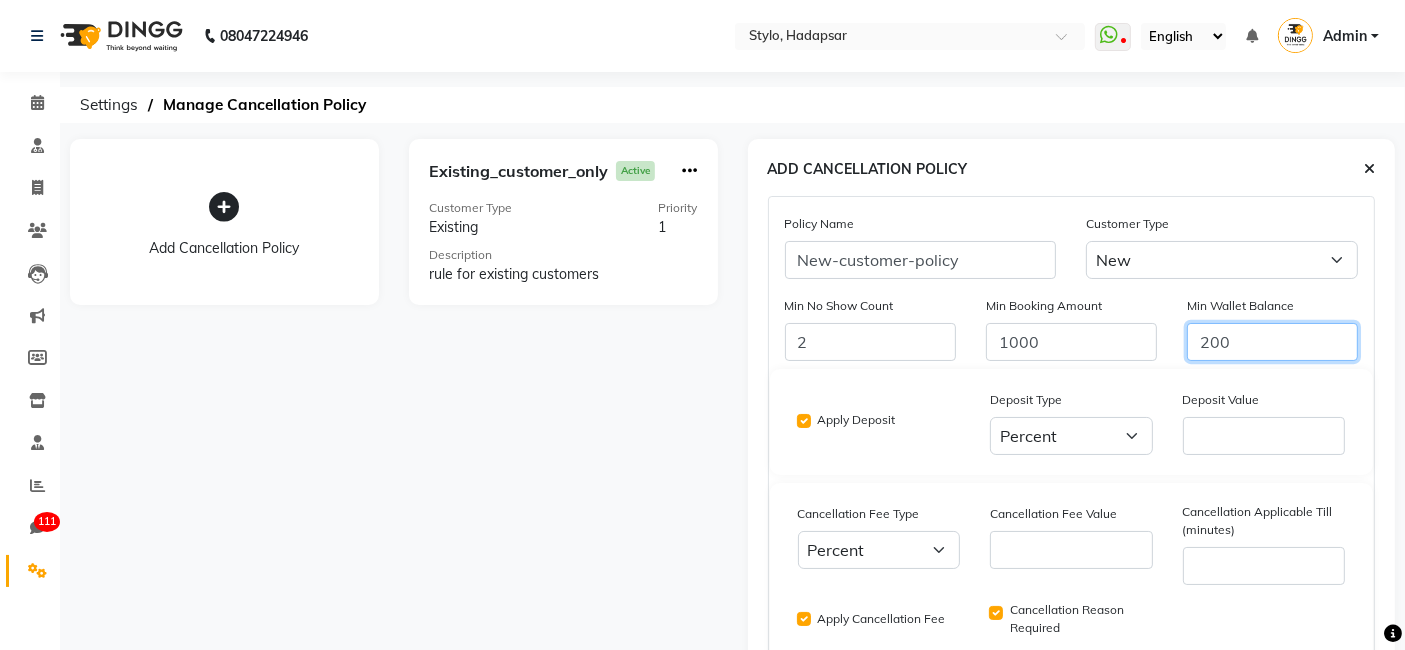 type on "200" 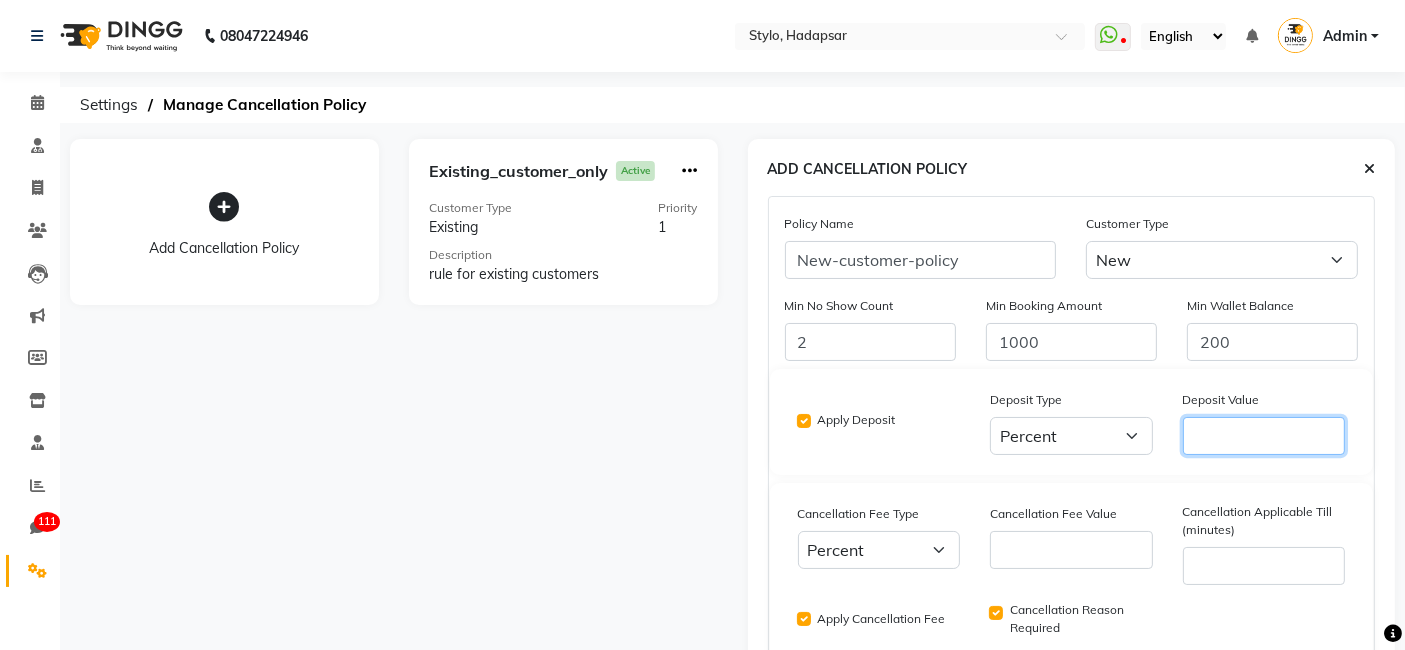 click on "Deposit Value" at bounding box center (1264, 436) 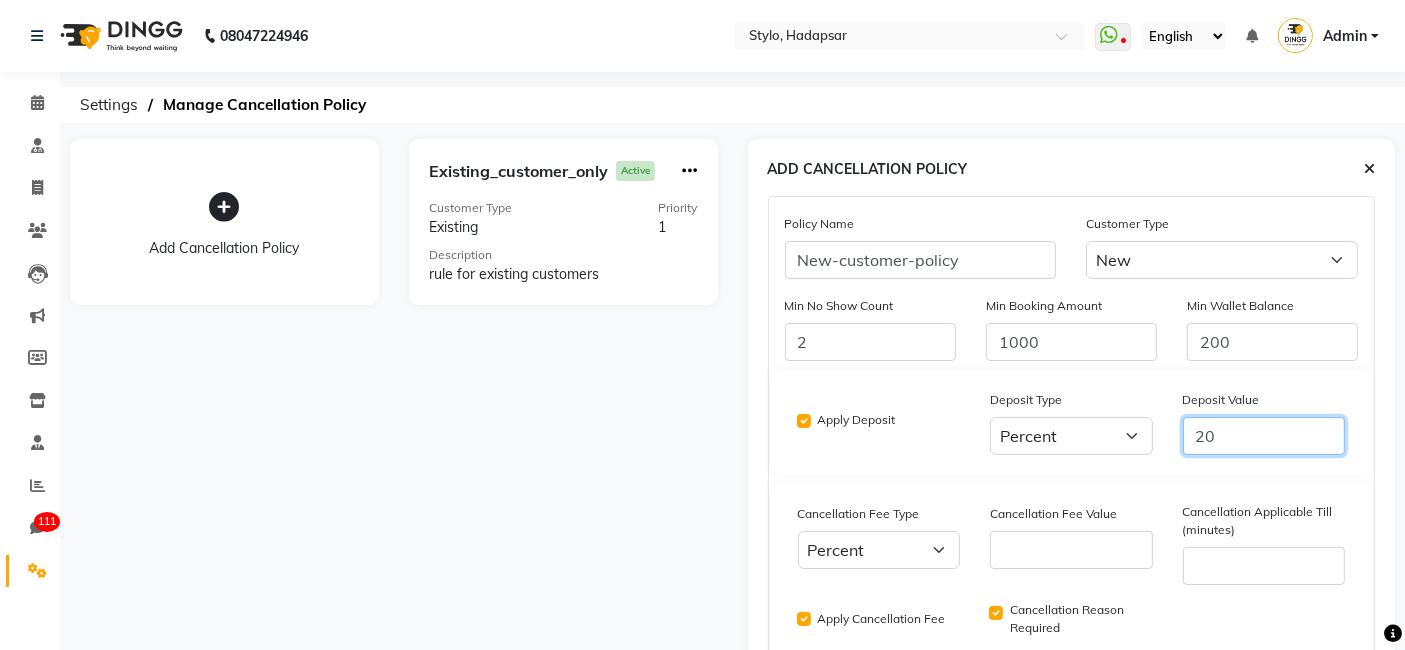 type on "2" 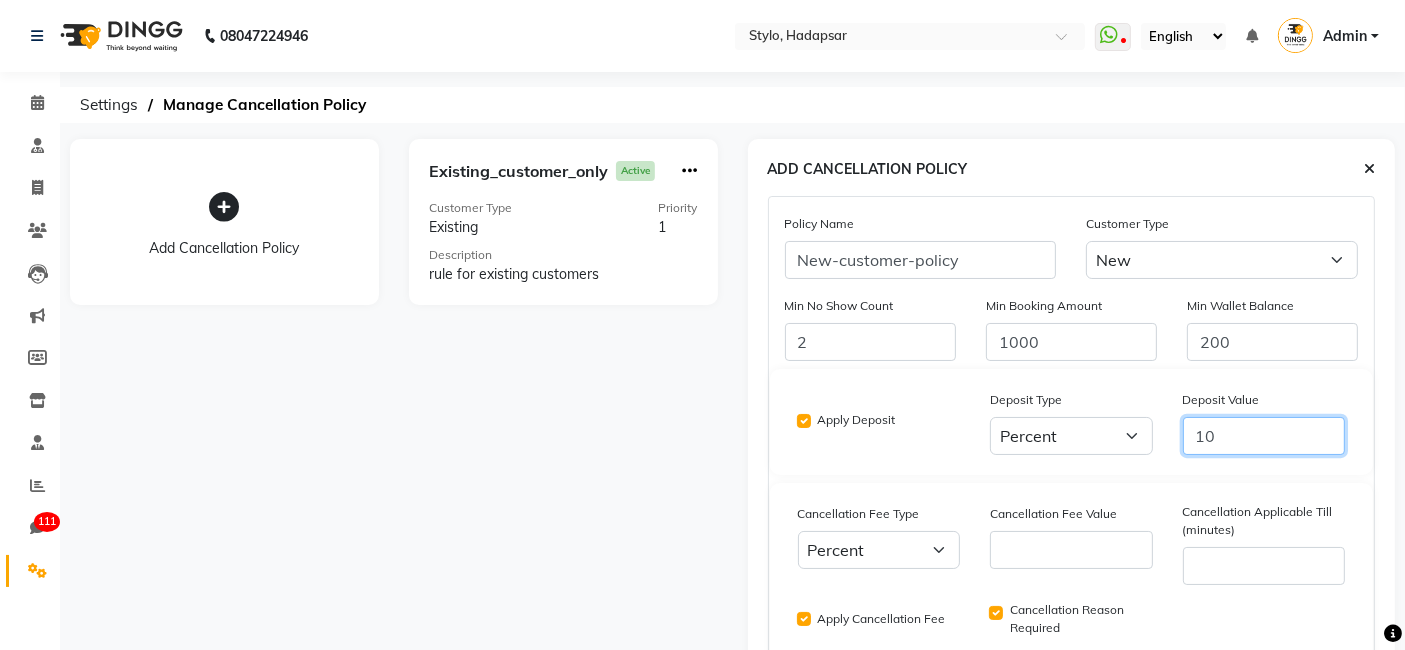 type on "10" 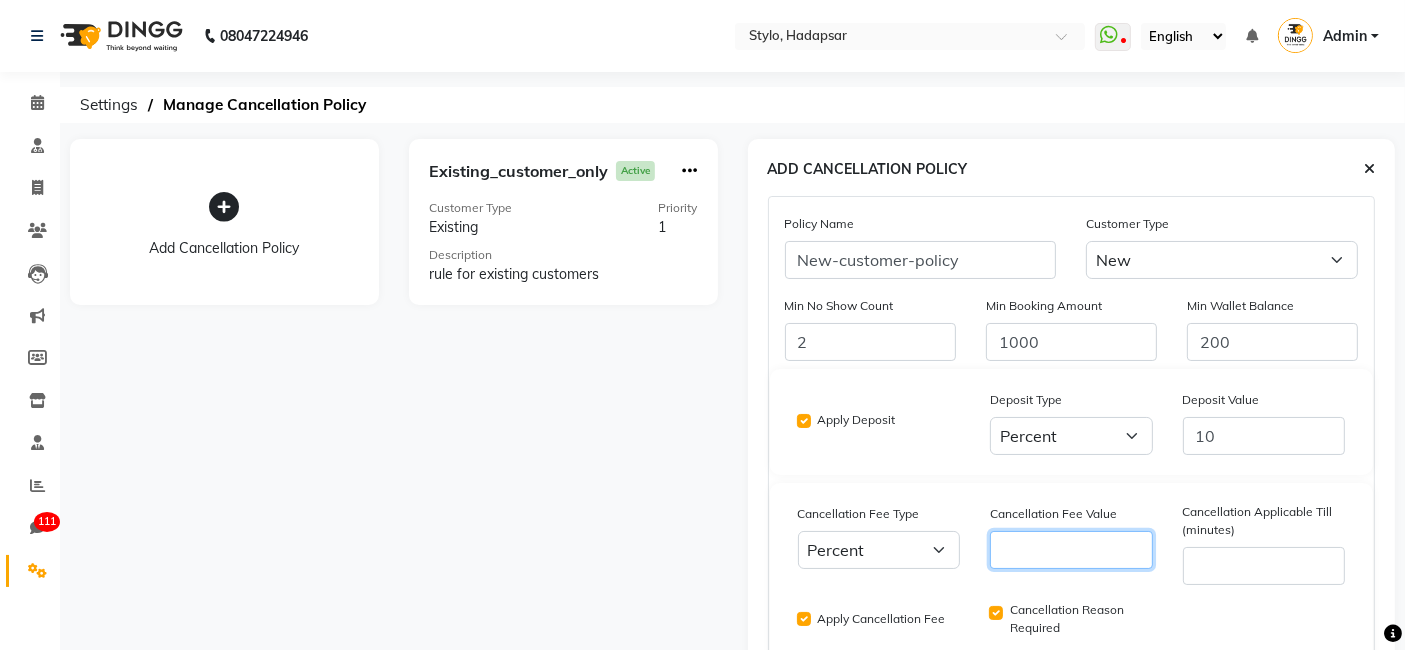 click on "Cancellation Fee Value" at bounding box center [1071, 550] 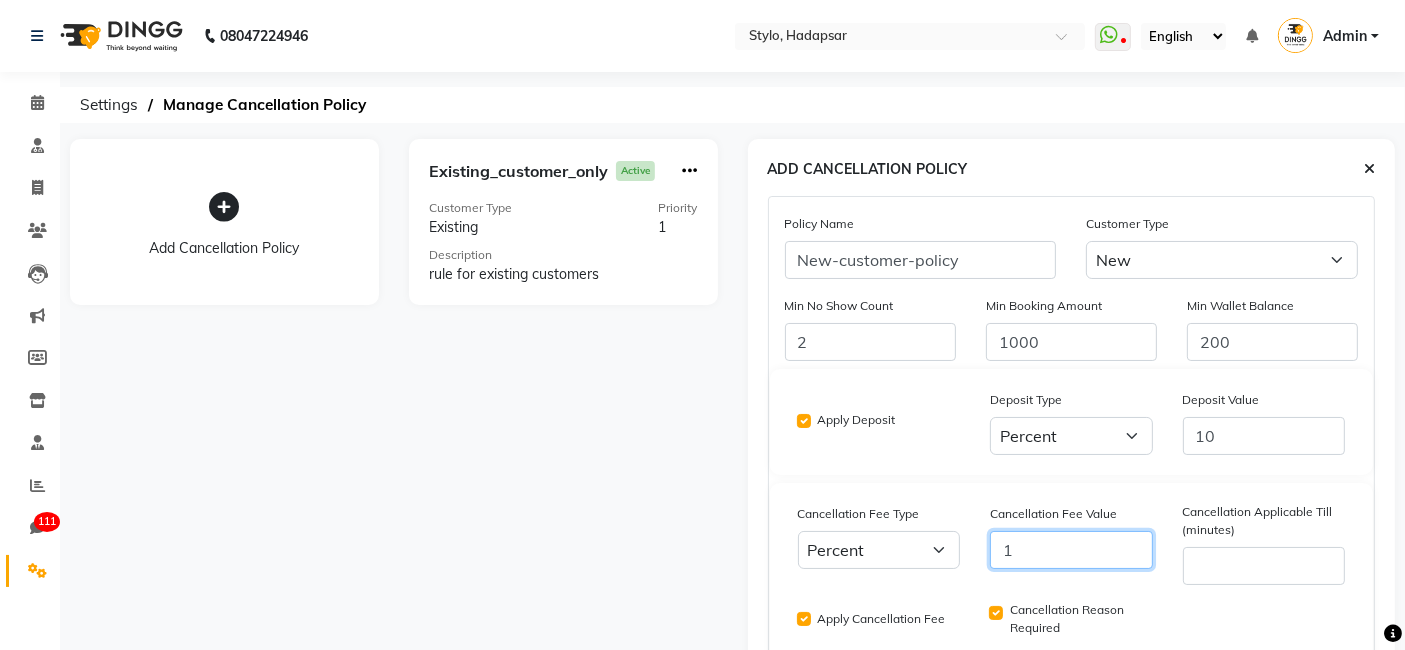 type on "10" 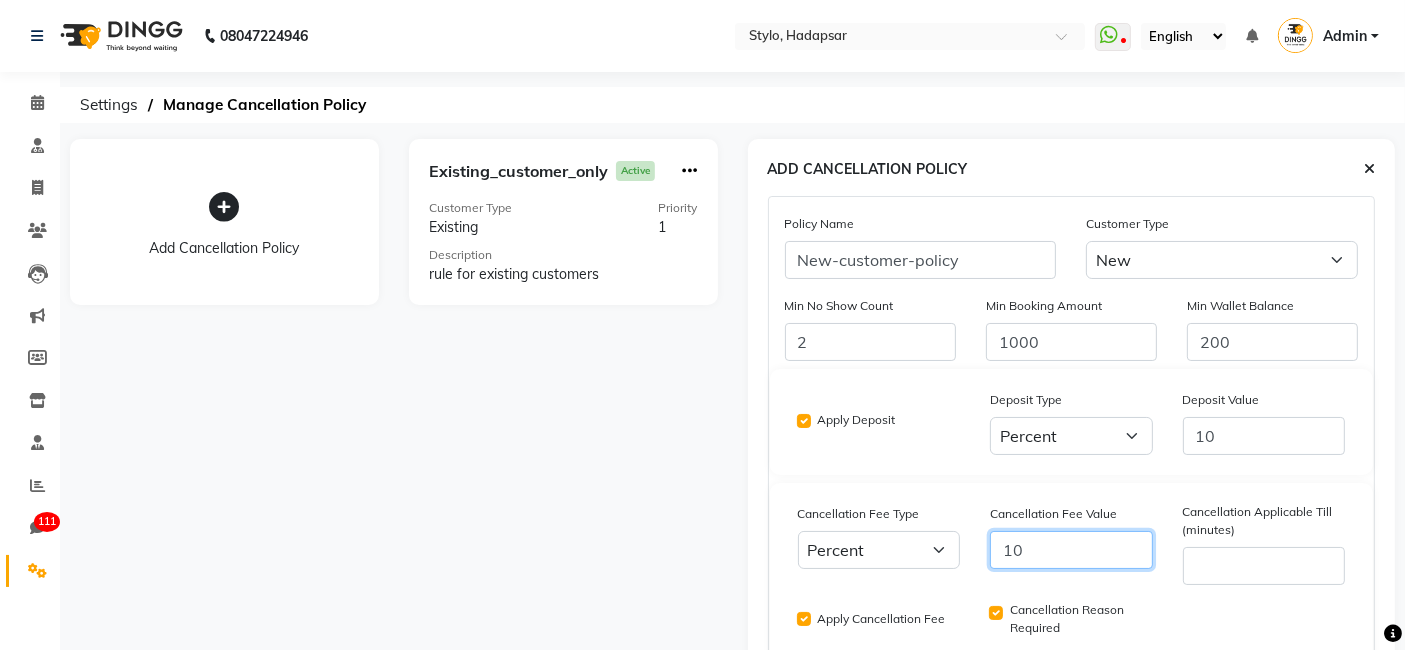 click on "10" at bounding box center (1071, 550) 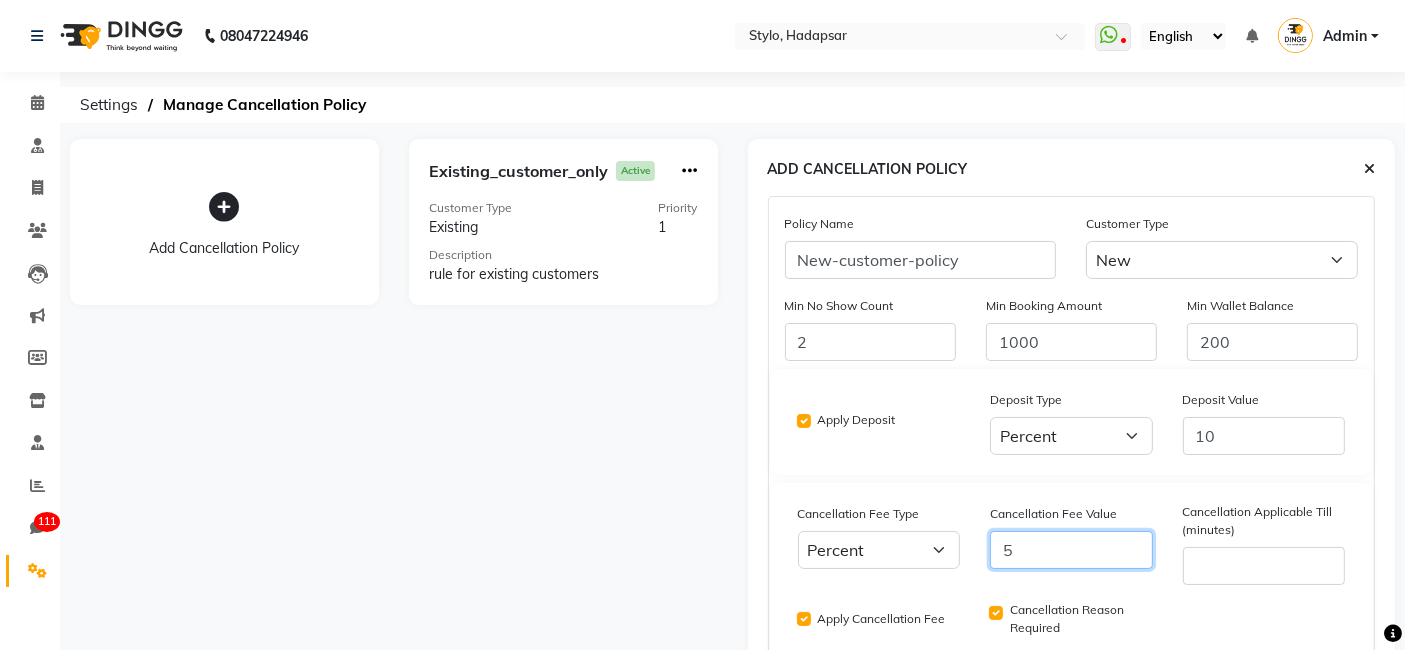 type on "5" 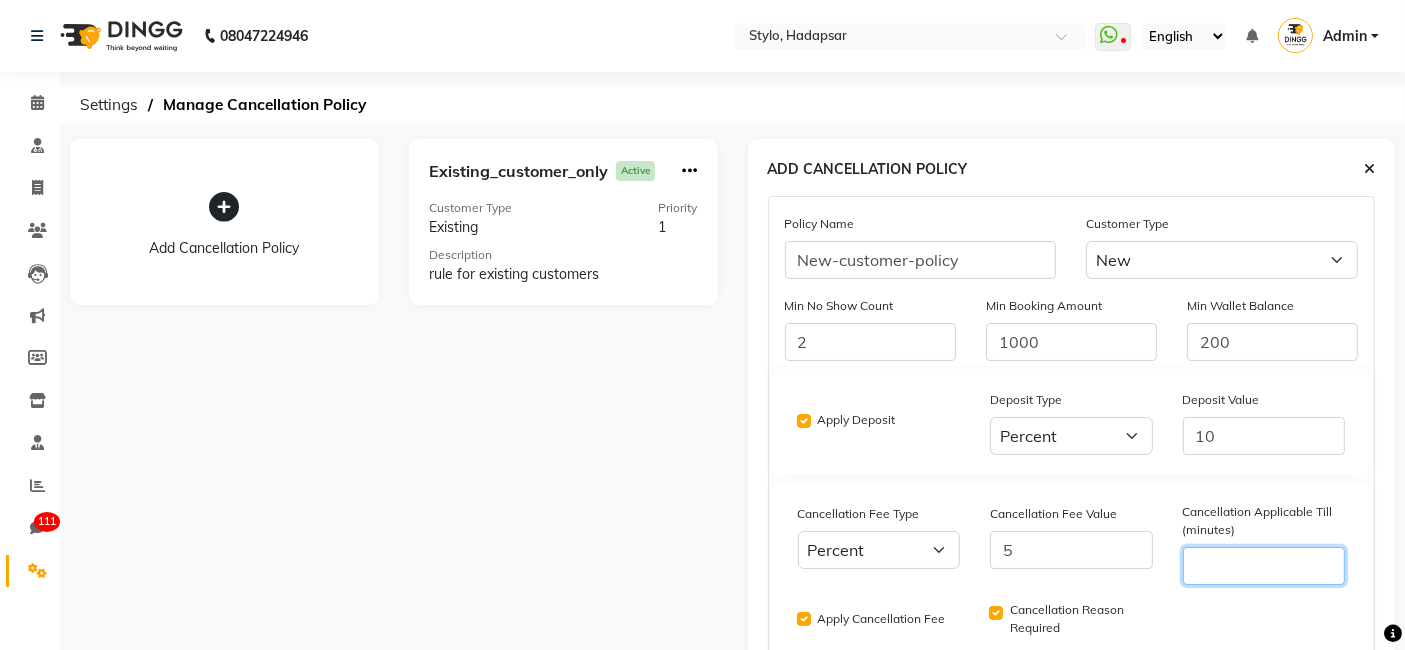 click on "Cancellation Applicable Till (minutes)" at bounding box center (1264, 566) 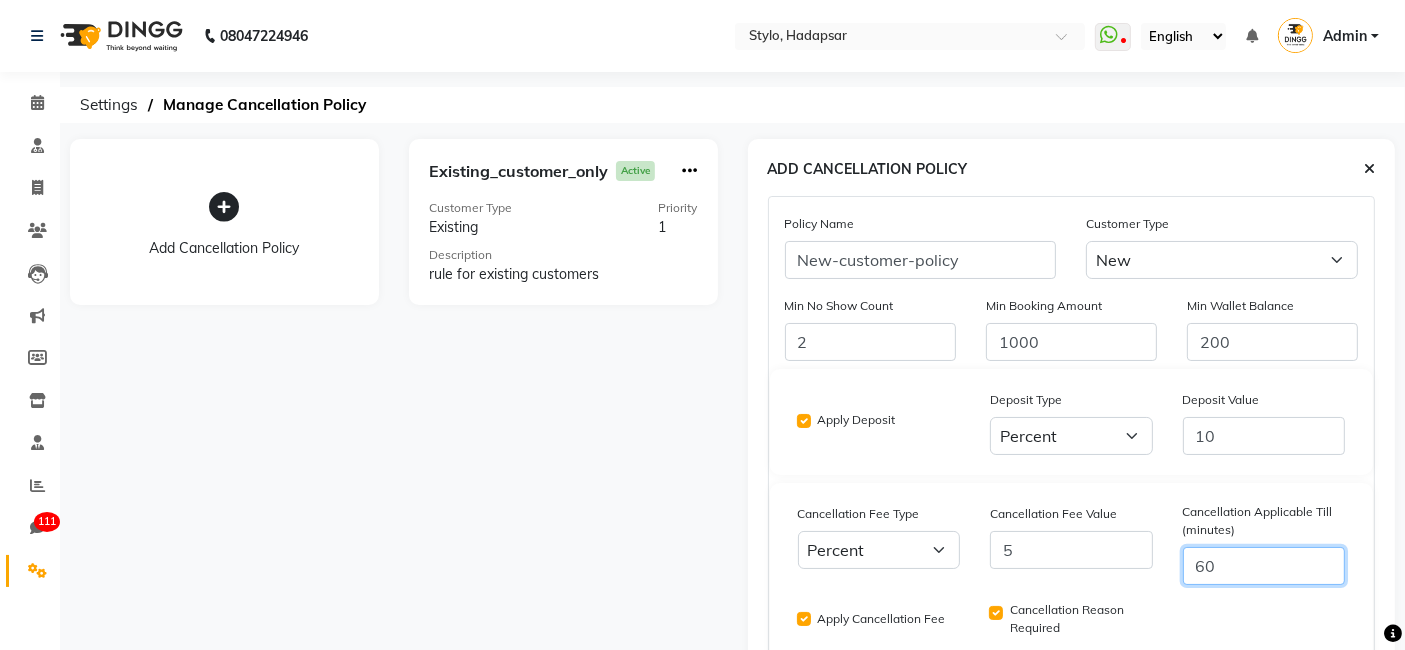 type on "60" 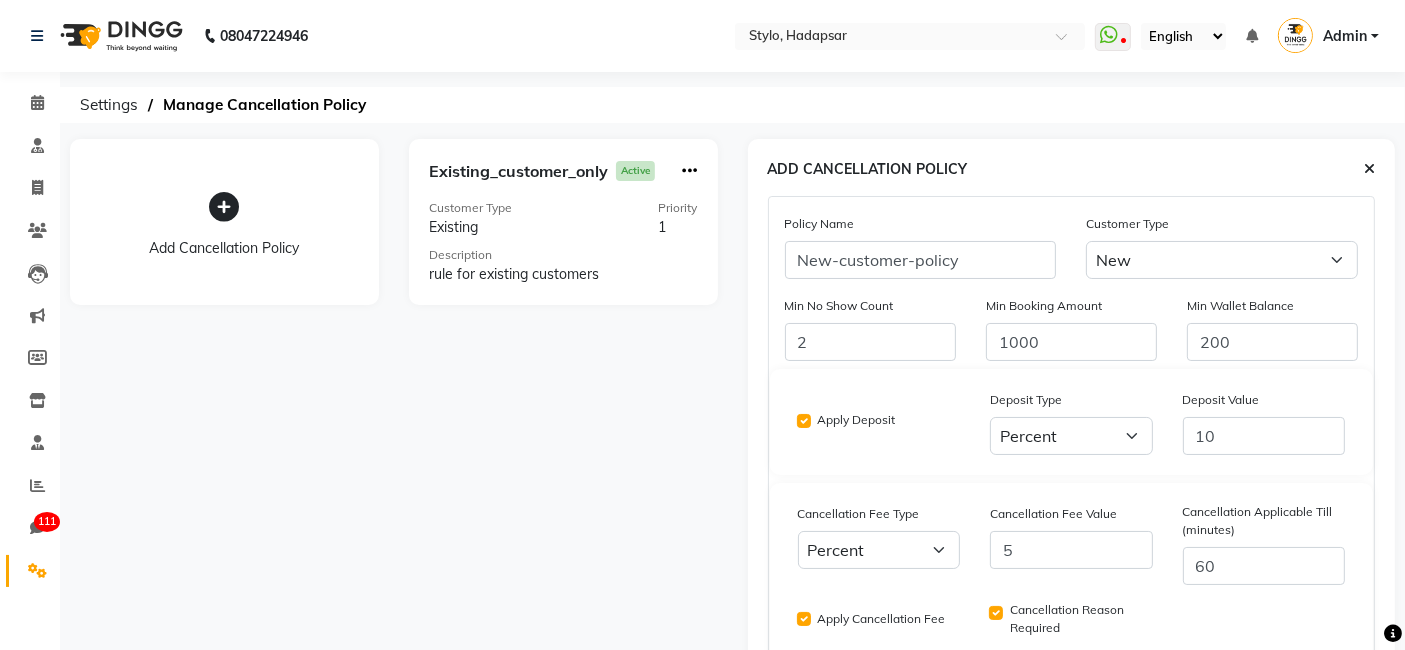 click on "Cancellation Fee Type Percent Full Cancellation Fee Value 5 Cancellation Applicable Till (minutes) 60 Apply Cancellation Fee Cancellation Reason Required" 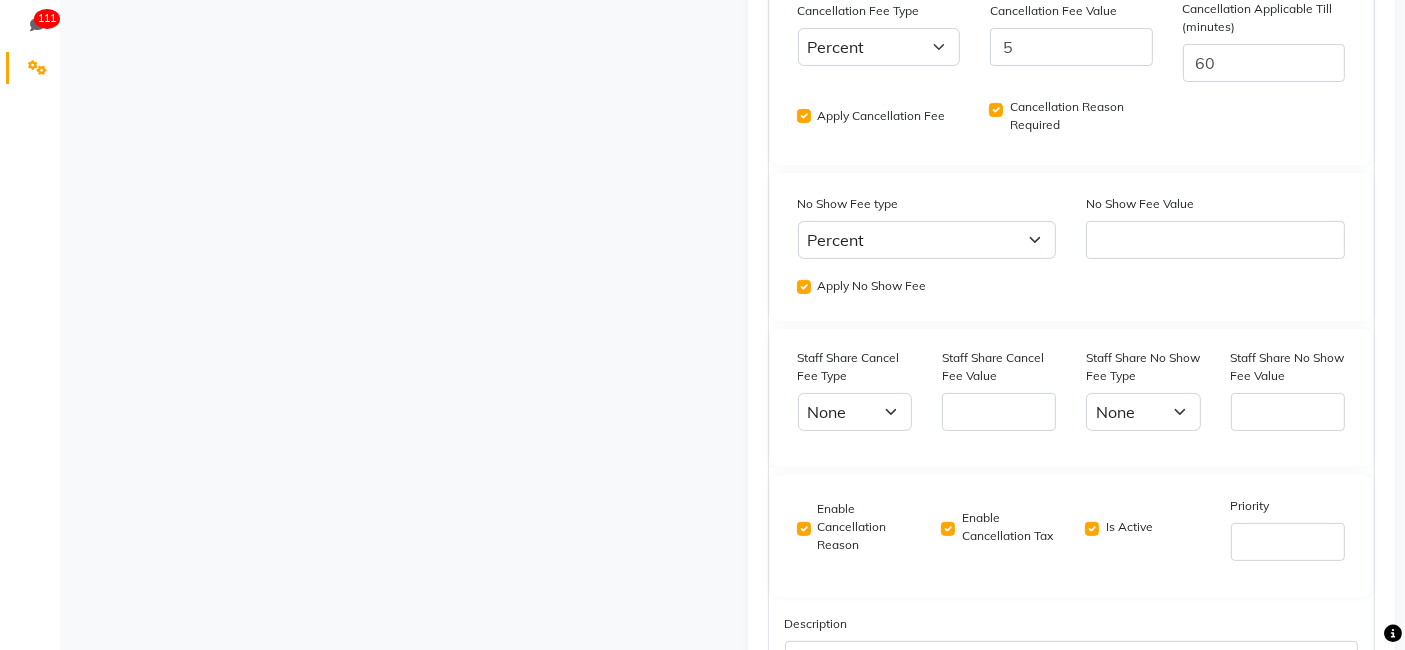 scroll, scrollTop: 525, scrollLeft: 0, axis: vertical 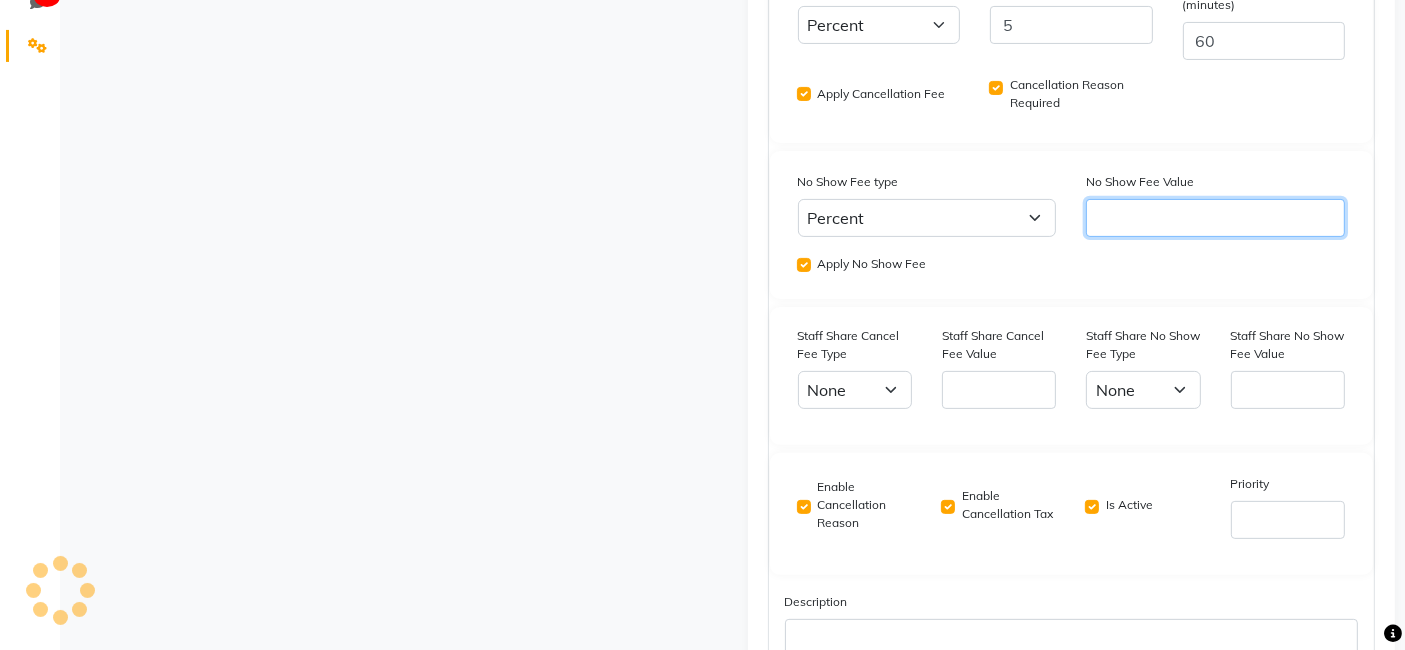 click on "No Show Fee Value" at bounding box center [1215, 218] 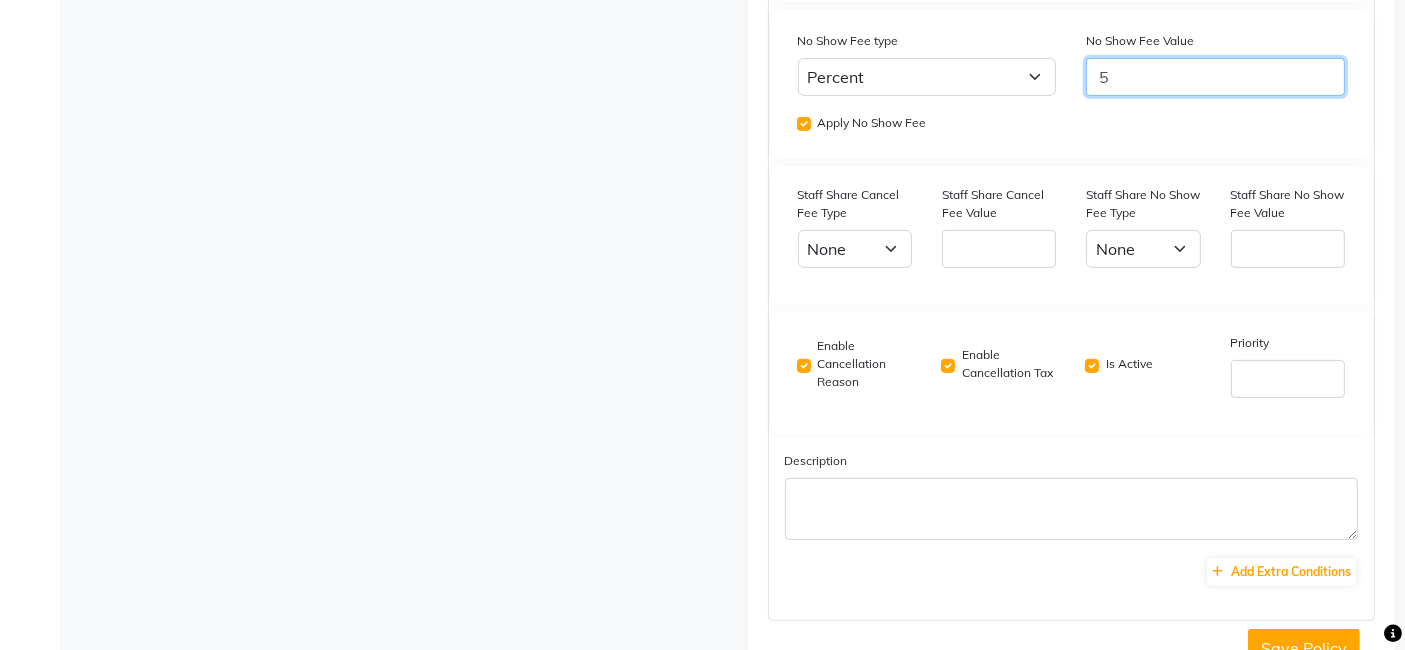 scroll, scrollTop: 725, scrollLeft: 0, axis: vertical 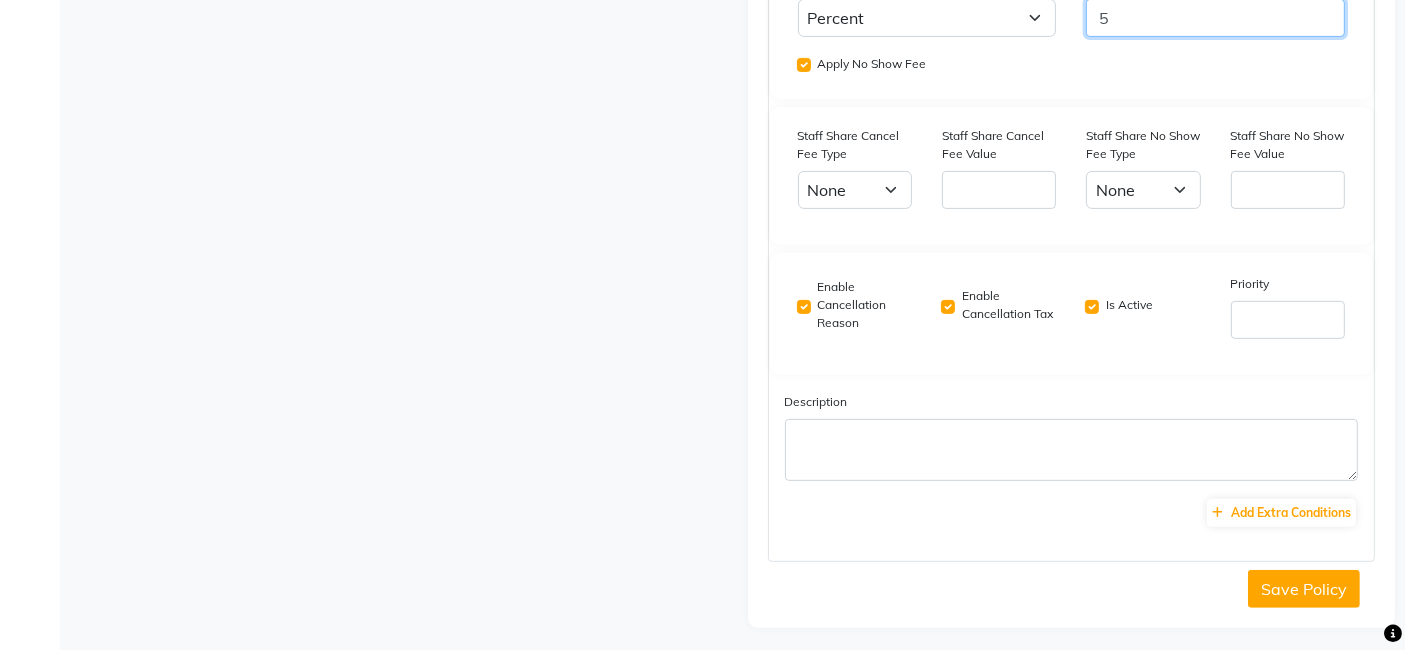 type on "5" 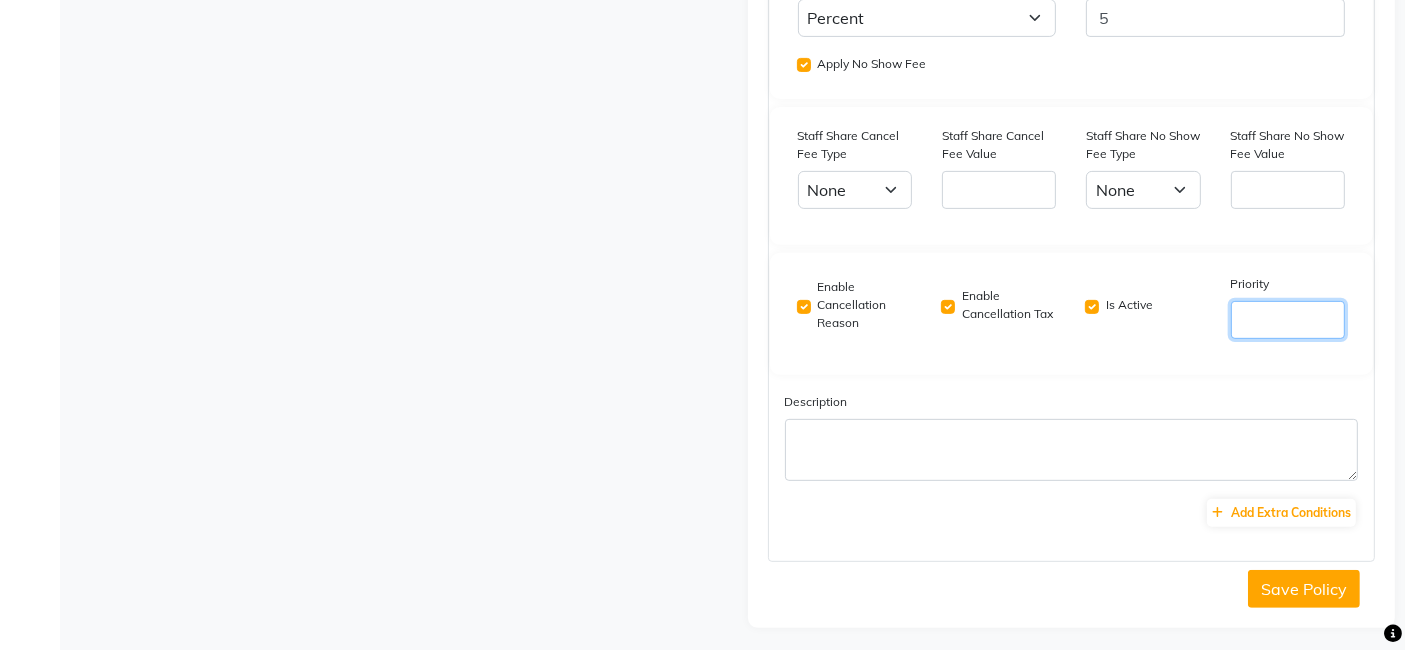 click on "Priority" at bounding box center [1288, 320] 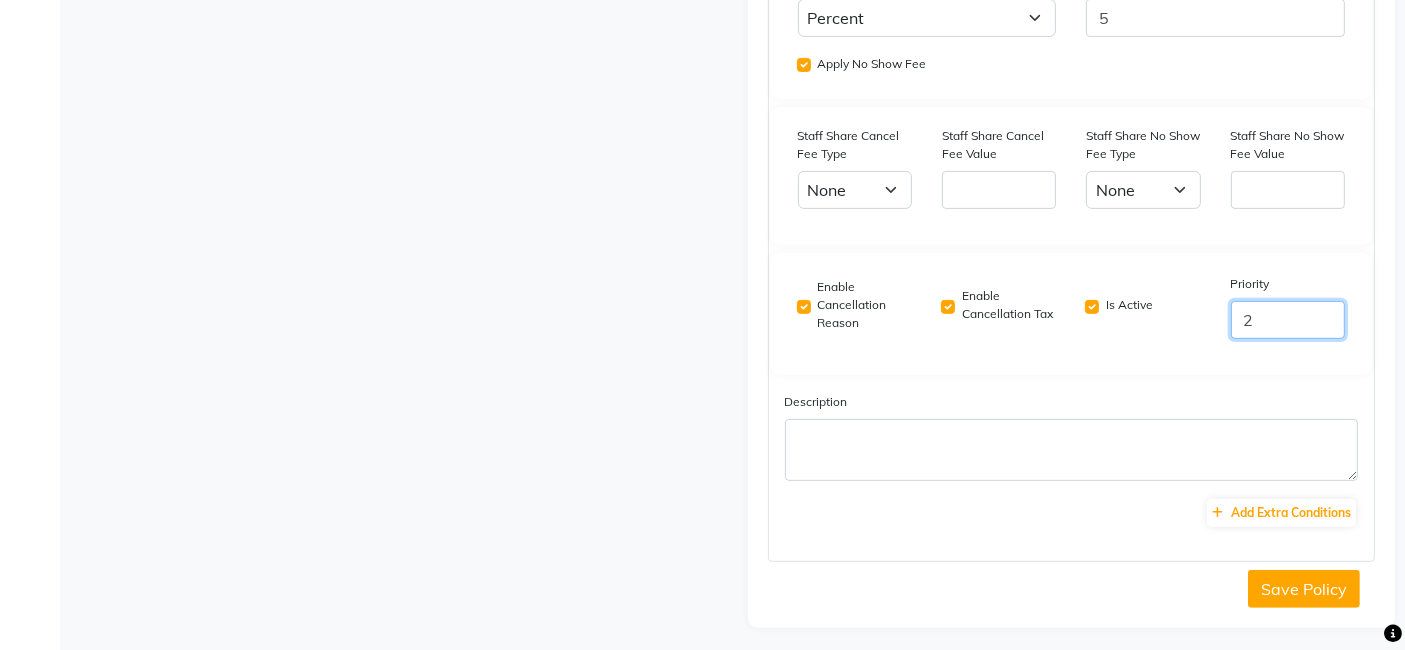 type on "2" 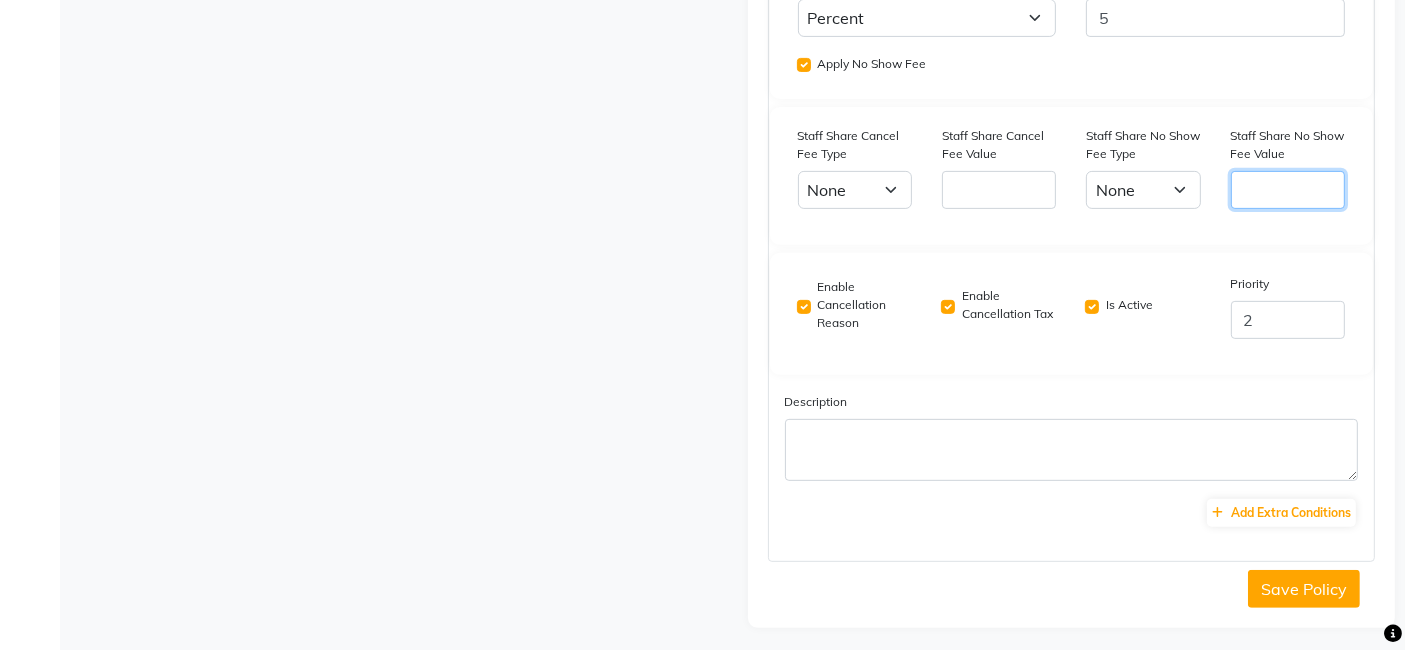 click on "Staff Share No Show Fee Value" at bounding box center (1288, 190) 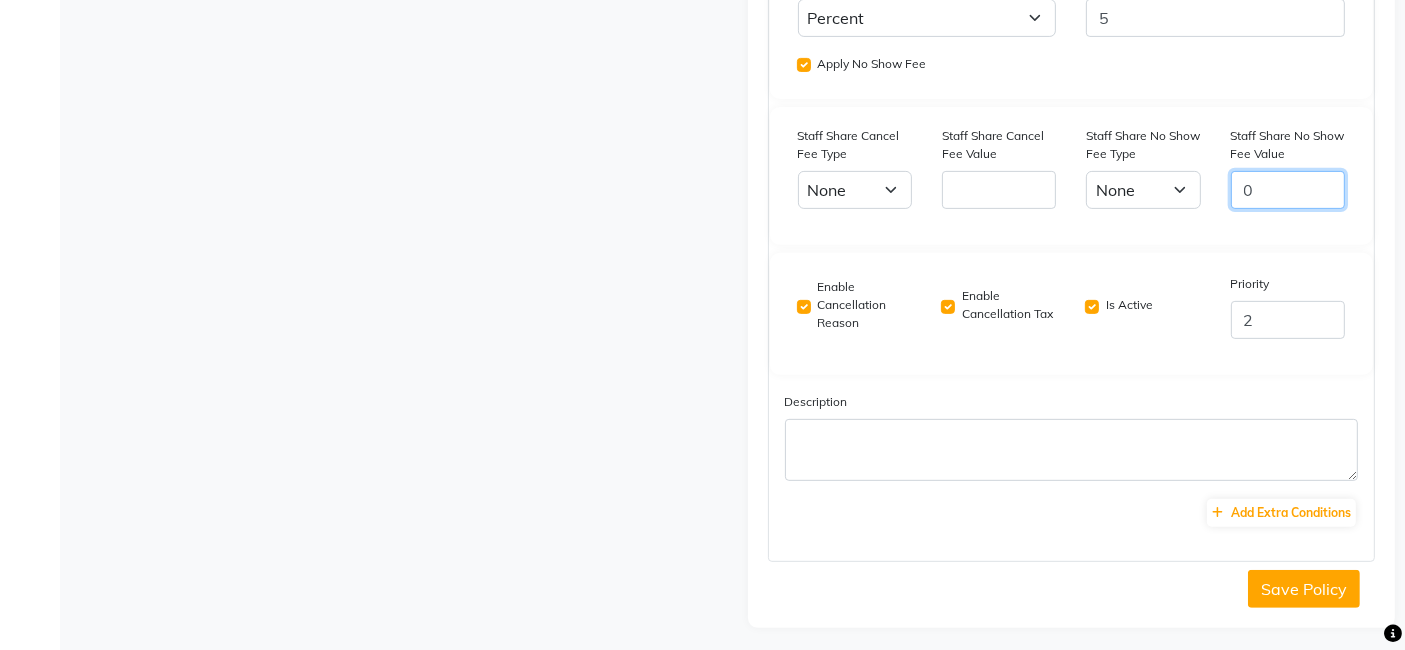 type on "0" 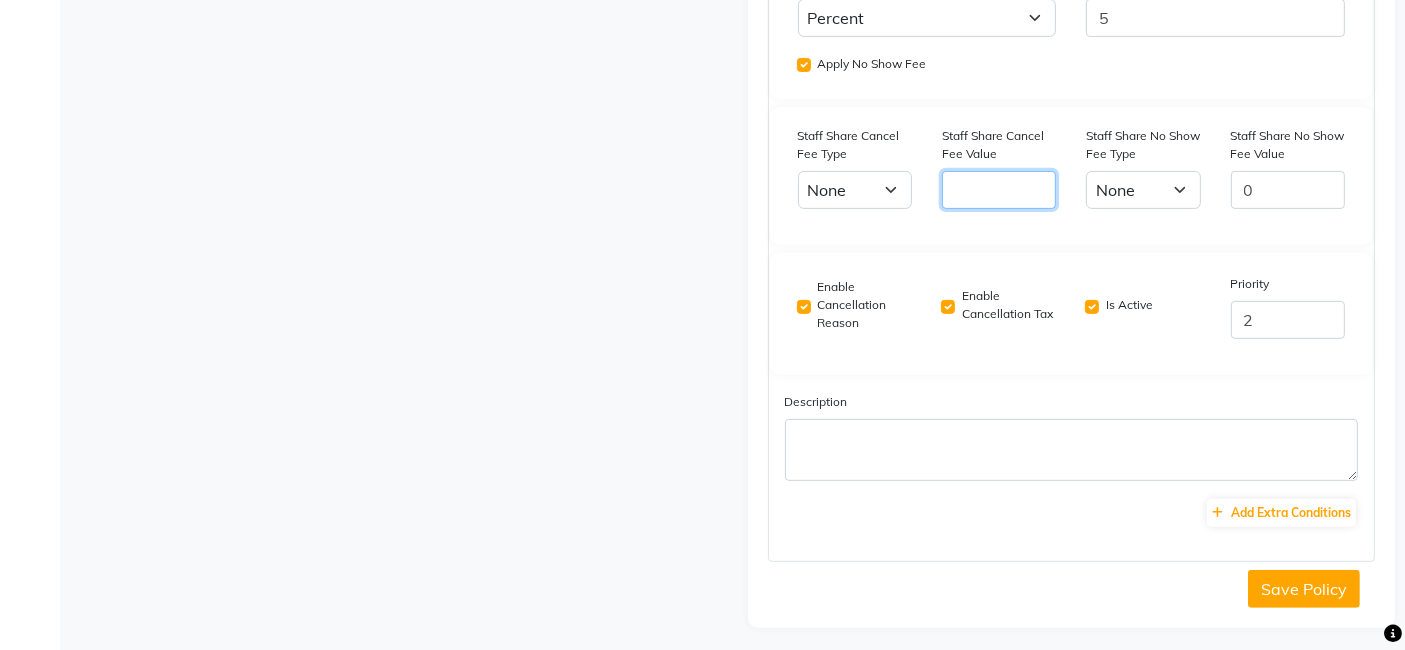 click on "Staff Share Cancel Fee Value" at bounding box center [999, 190] 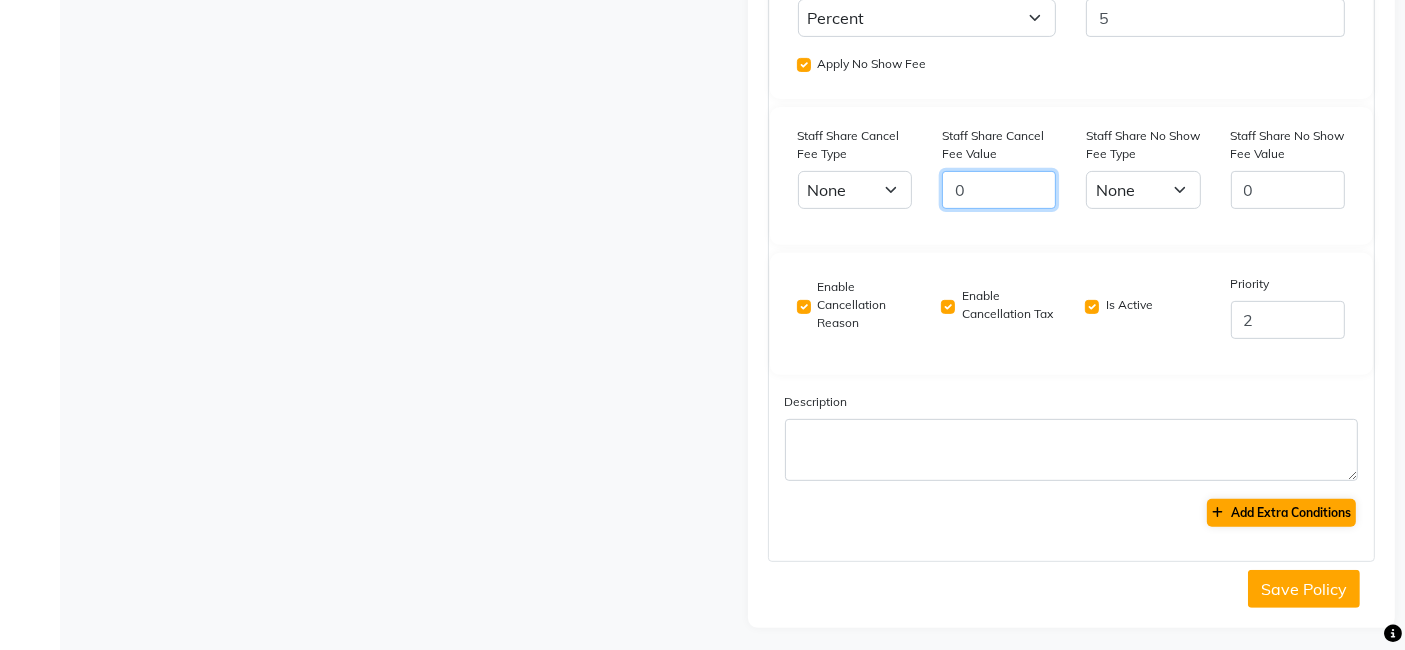 type on "0" 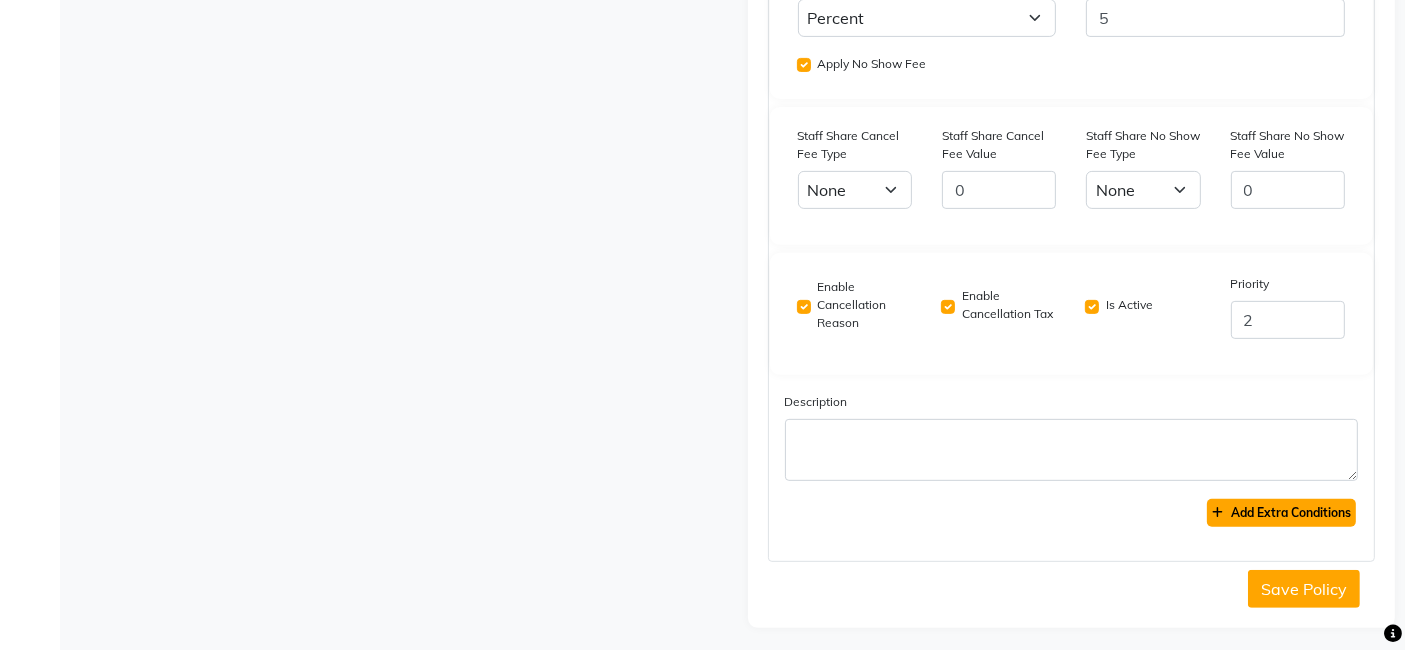 click on "Add Extra Conditions" 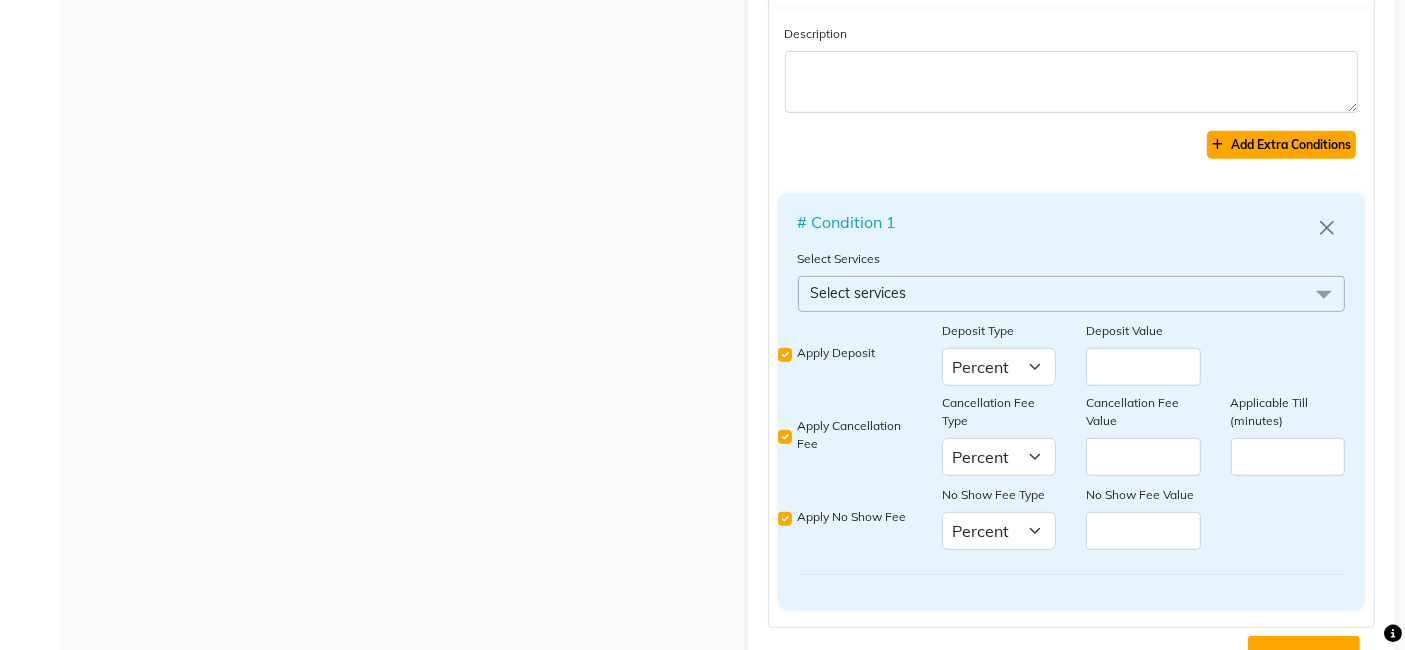 scroll, scrollTop: 1125, scrollLeft: 0, axis: vertical 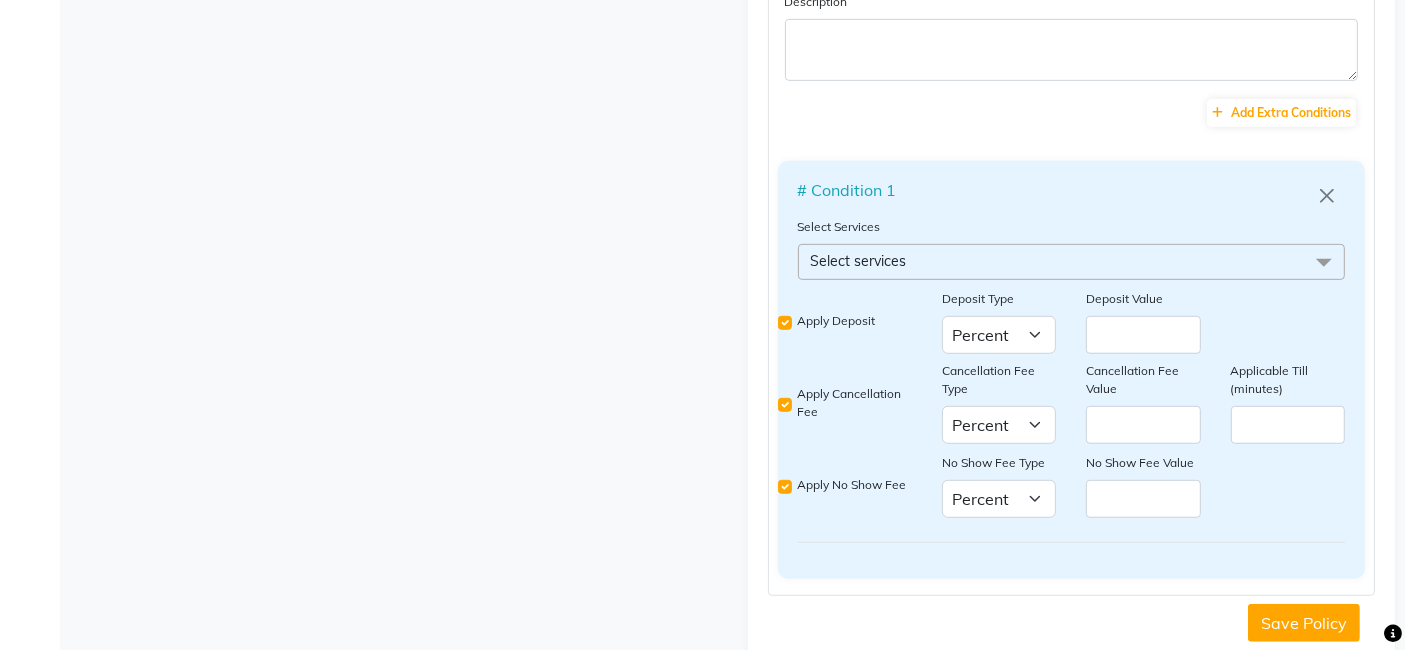 click on "Select services" 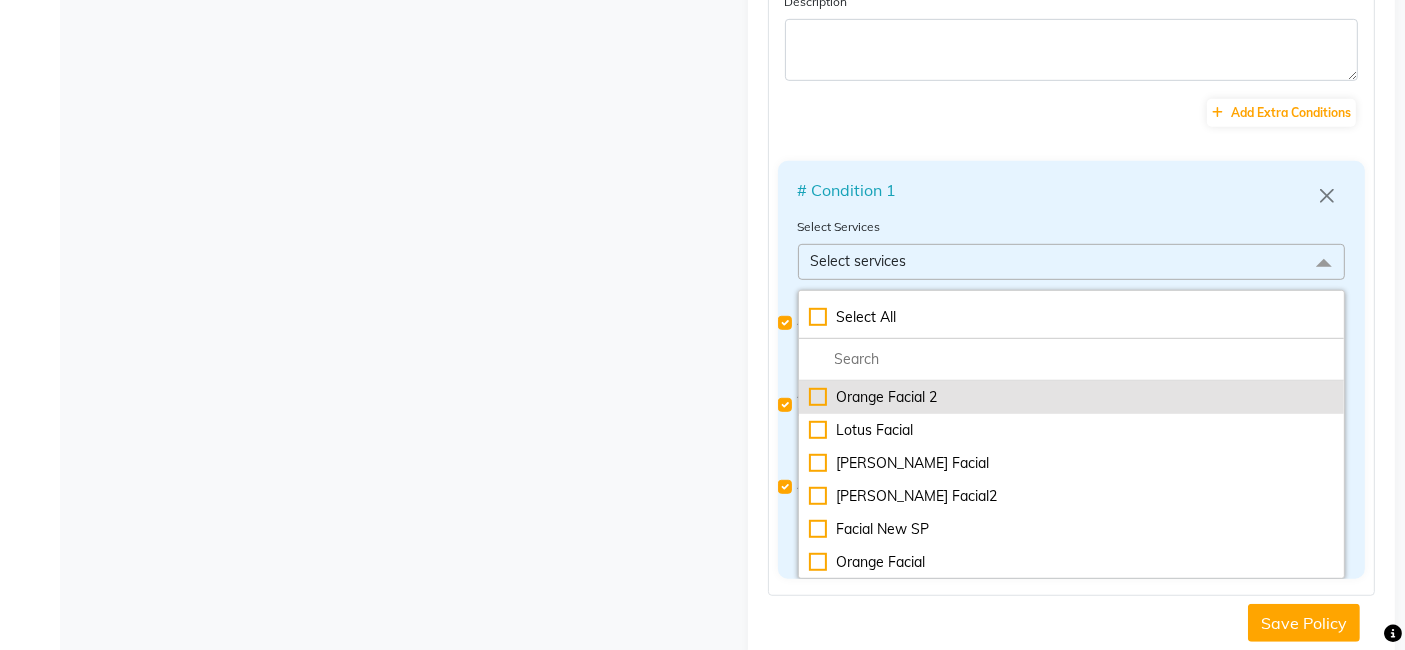 click on "Orange Facial 2" 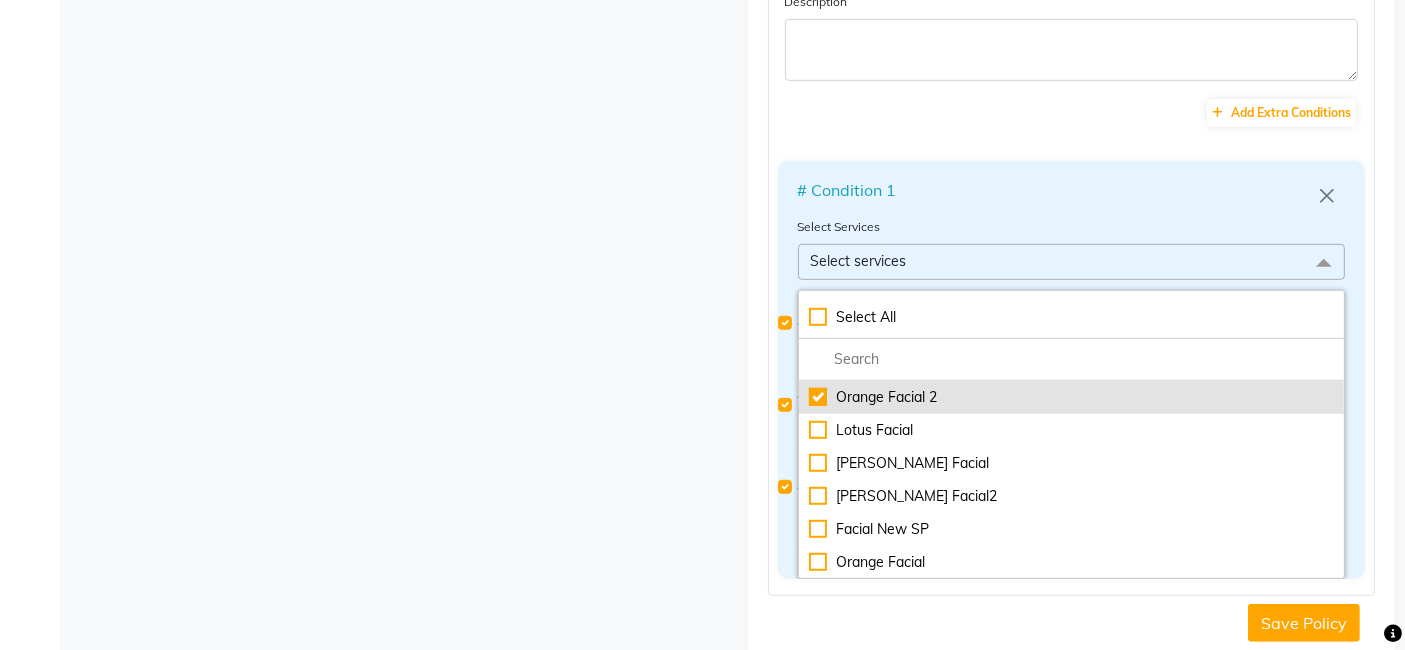 checkbox on "true" 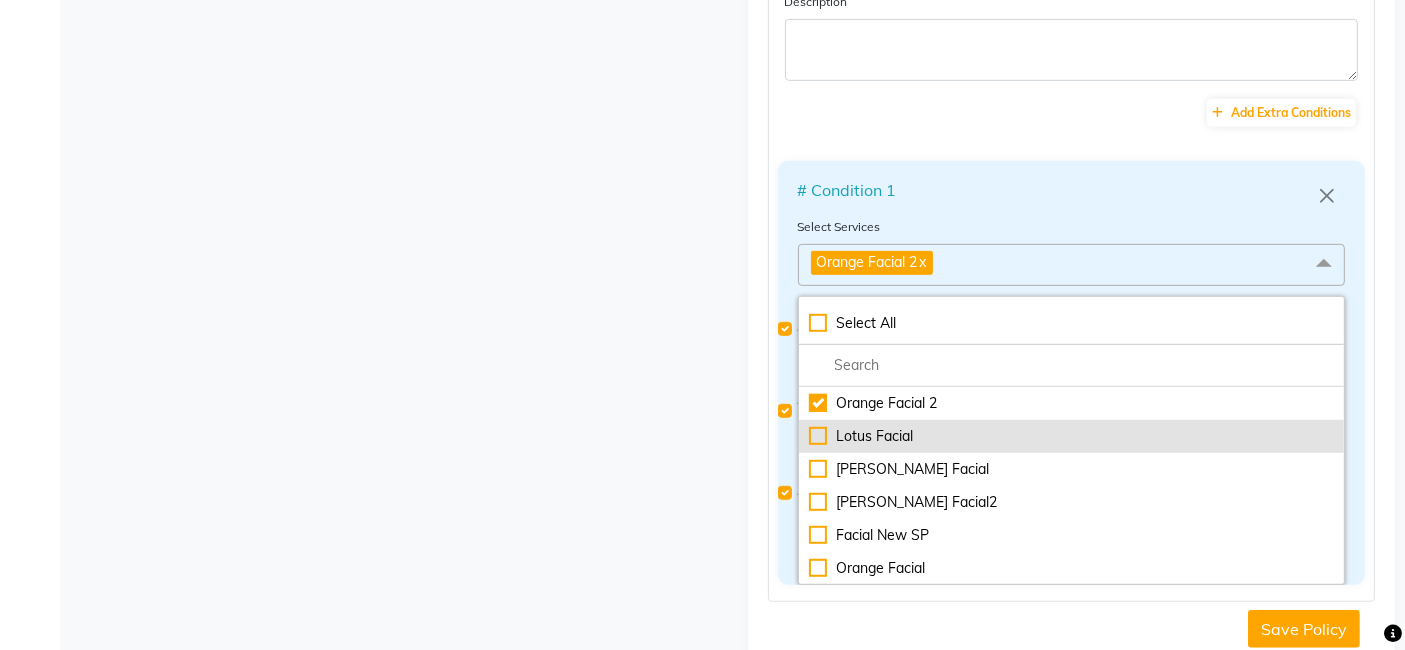 click on "Lotus Facial" 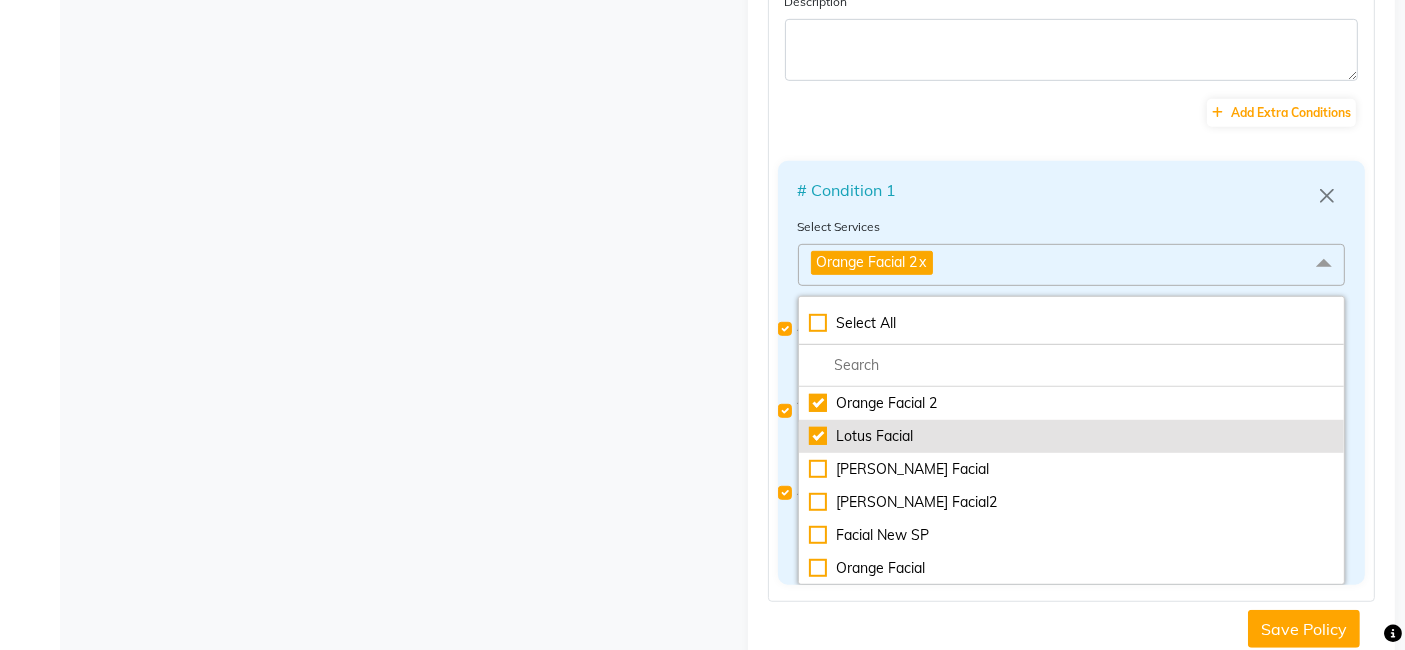 checkbox on "true" 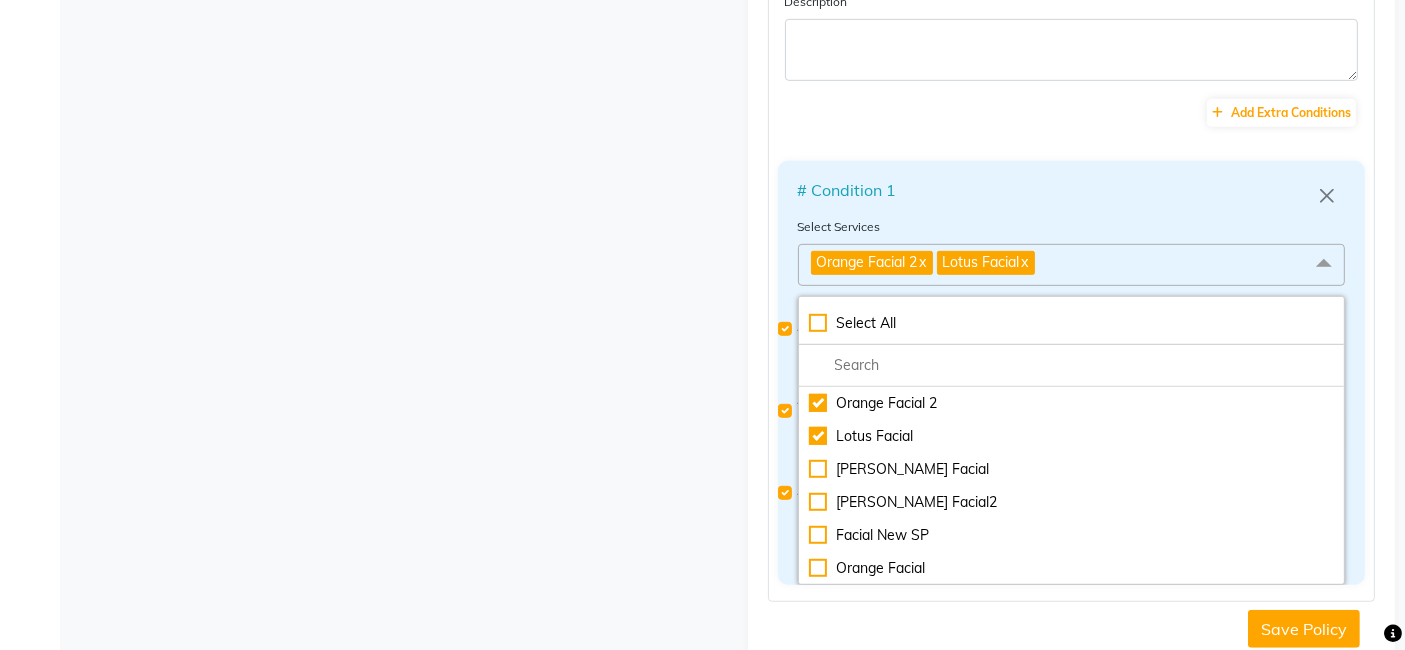 click on "Add Extra Conditions" 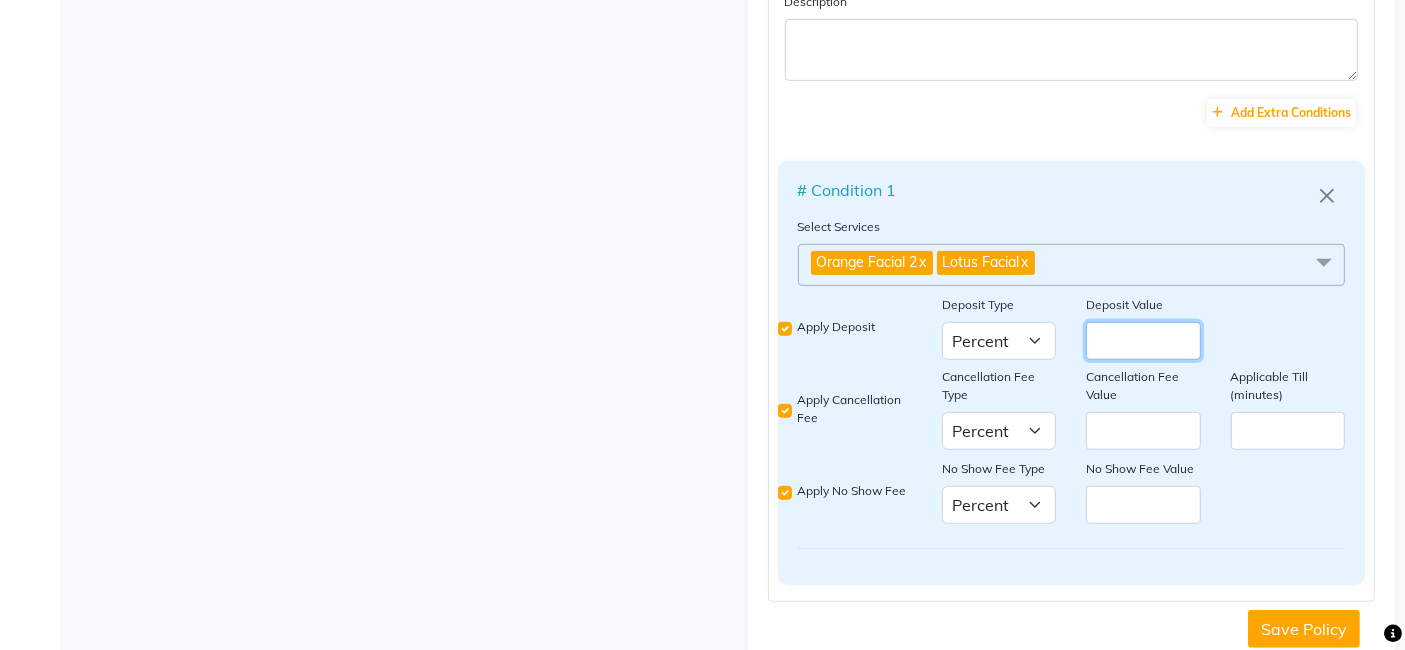 click 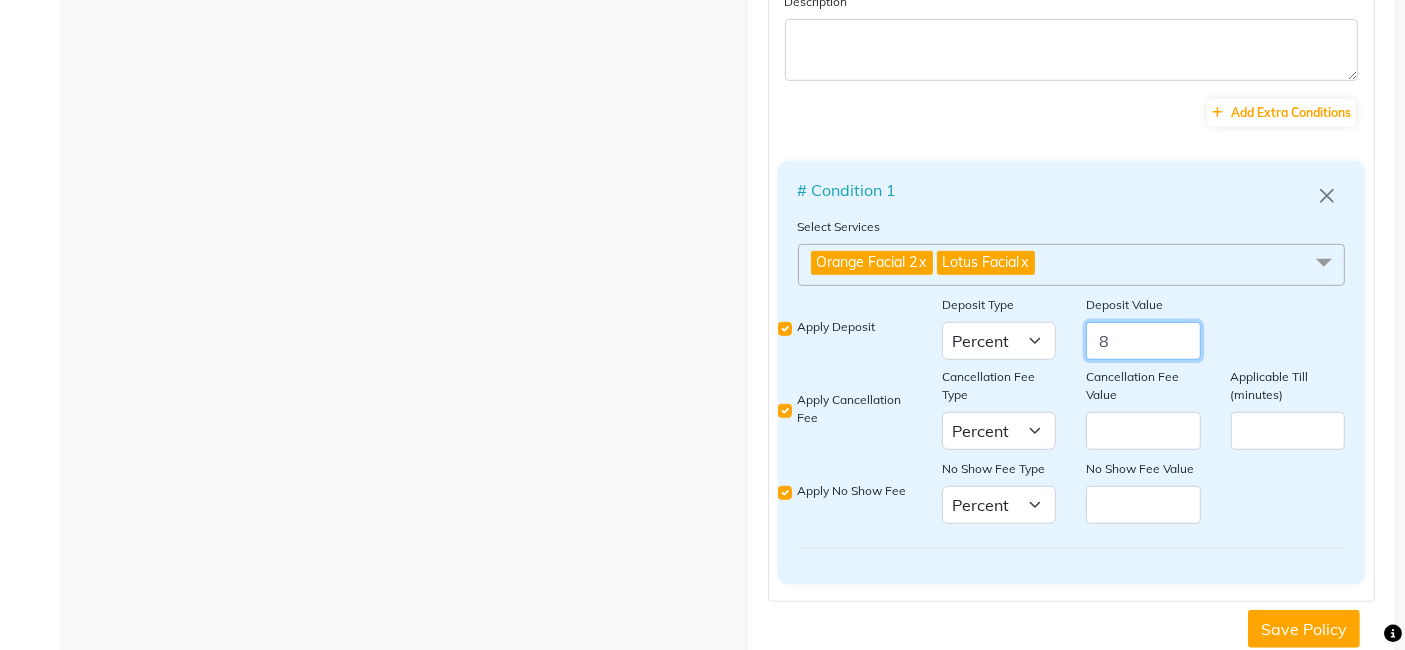 type on "8" 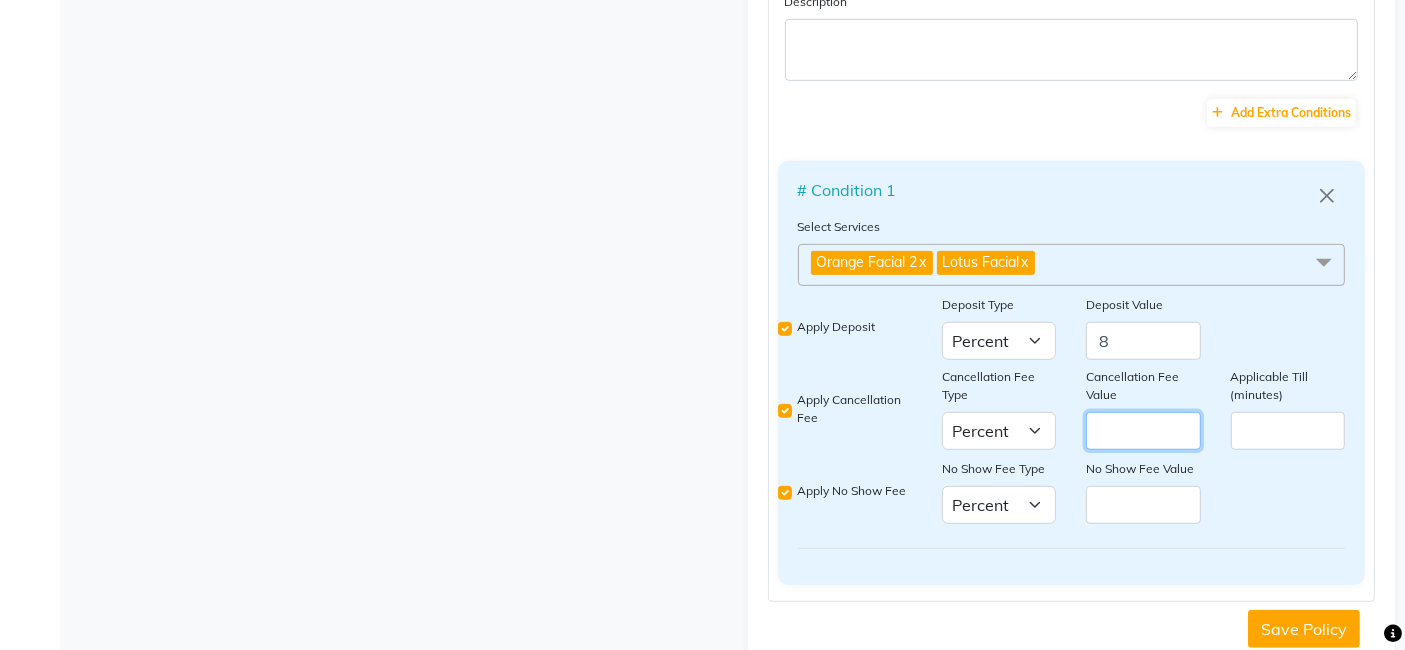 click 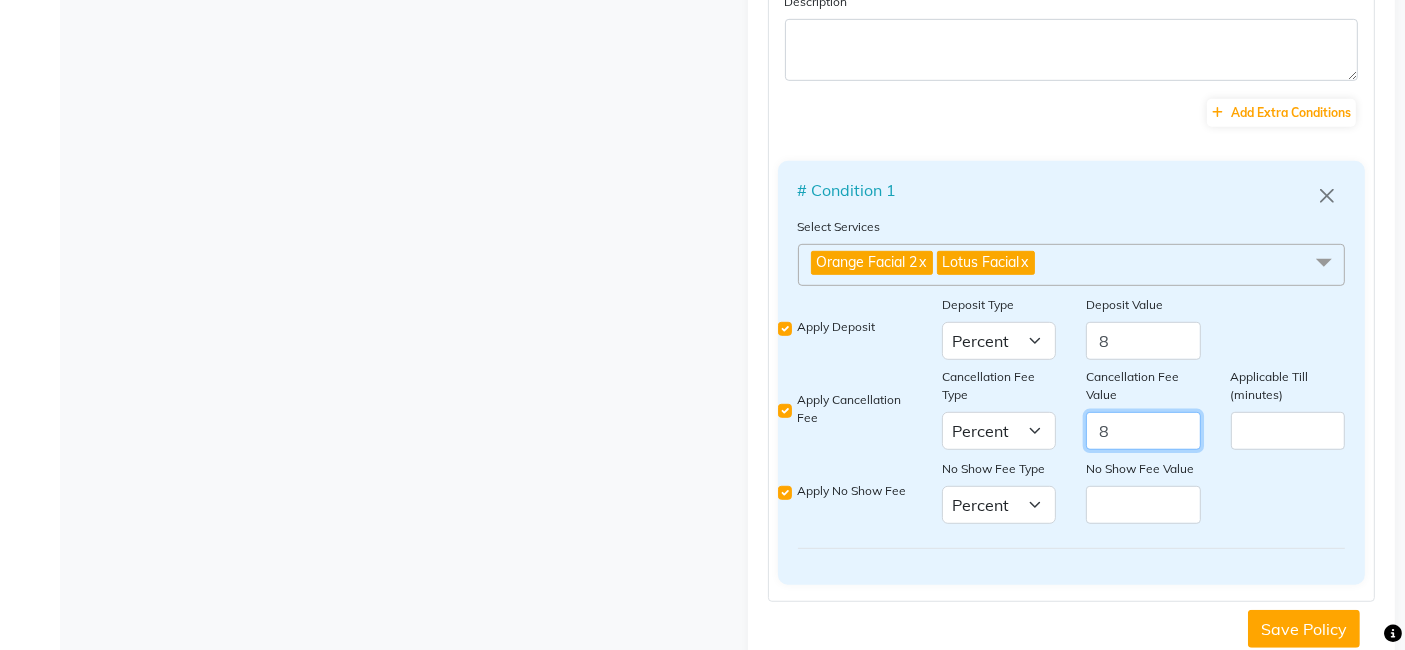 type on "8" 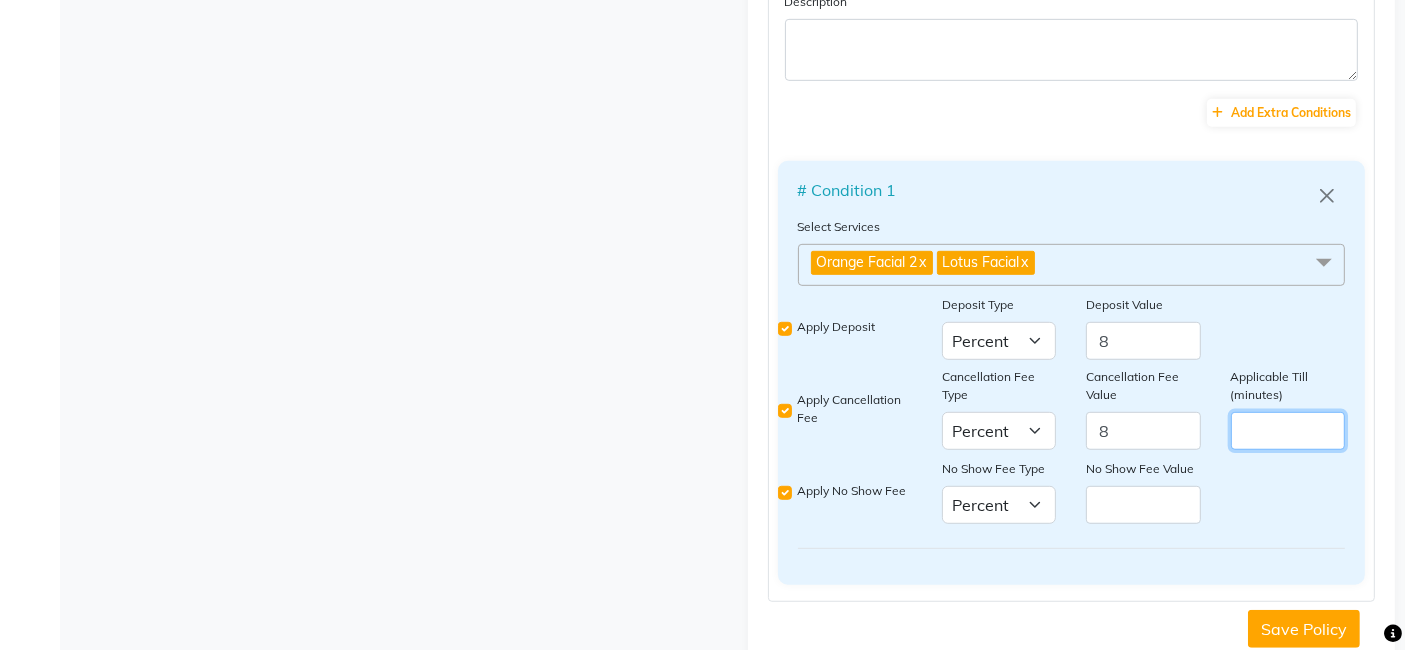 click 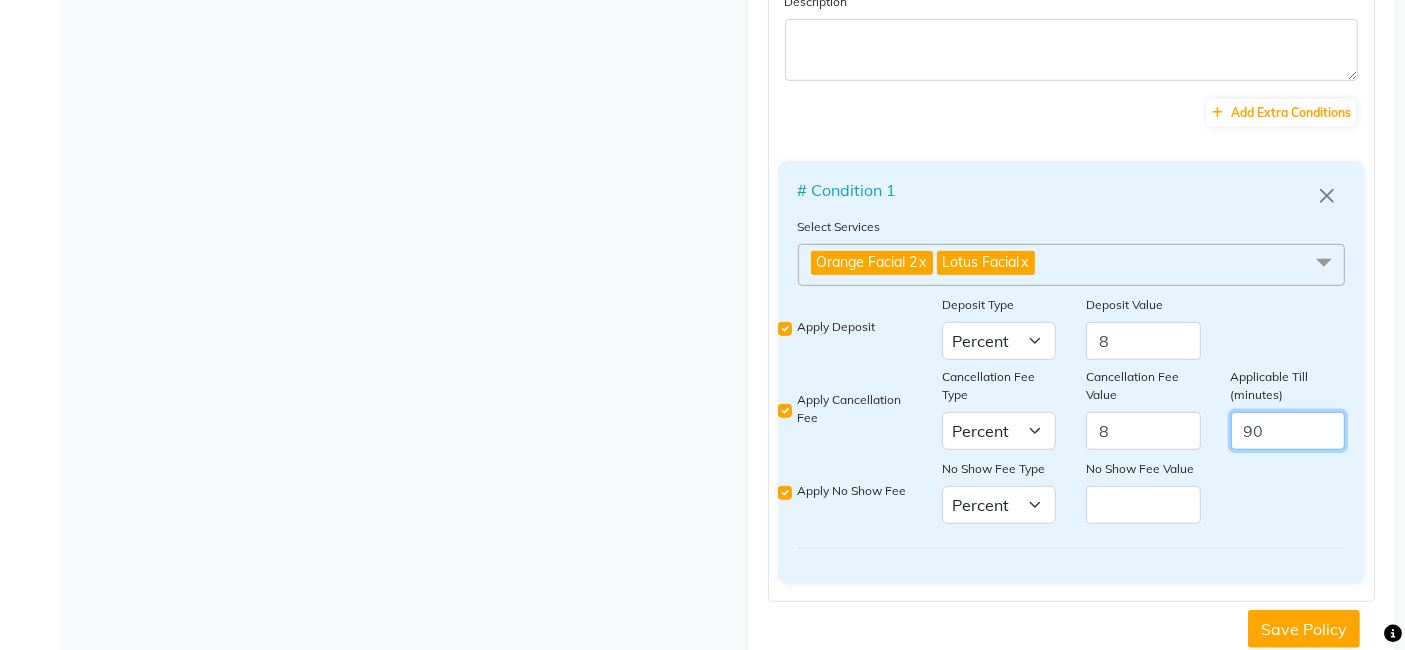 type on "90" 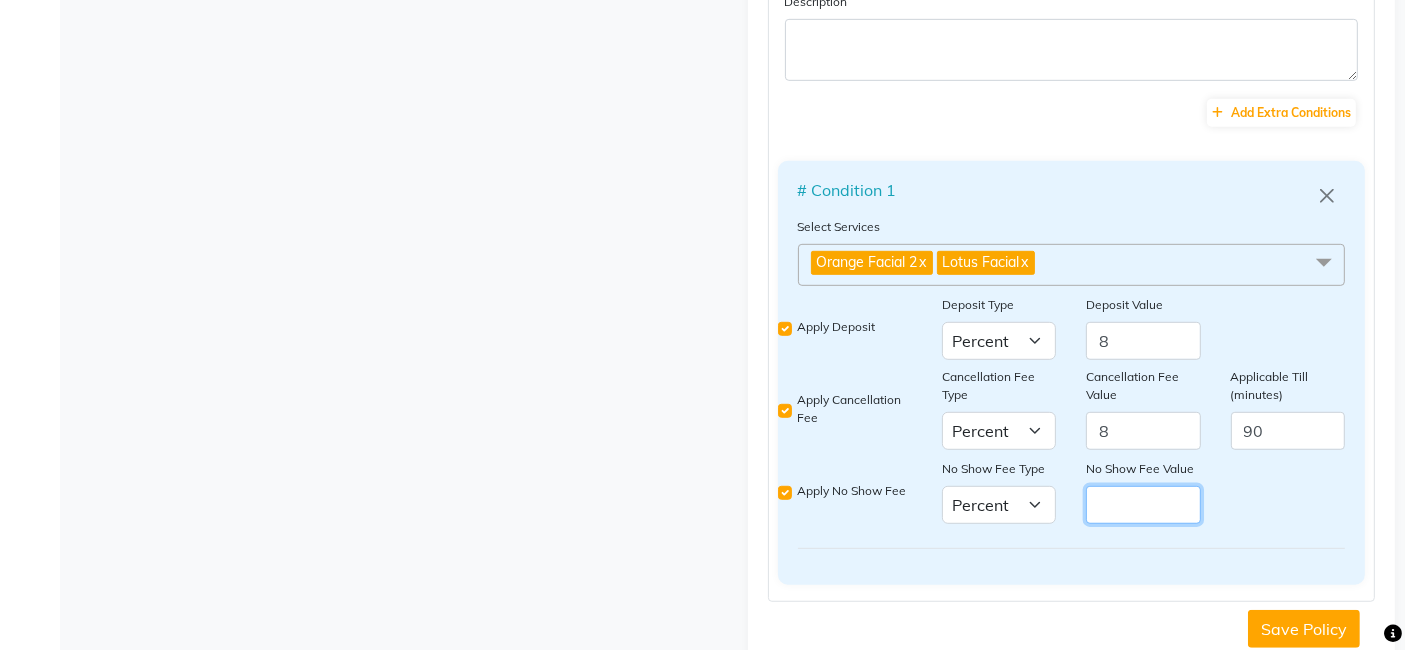 click 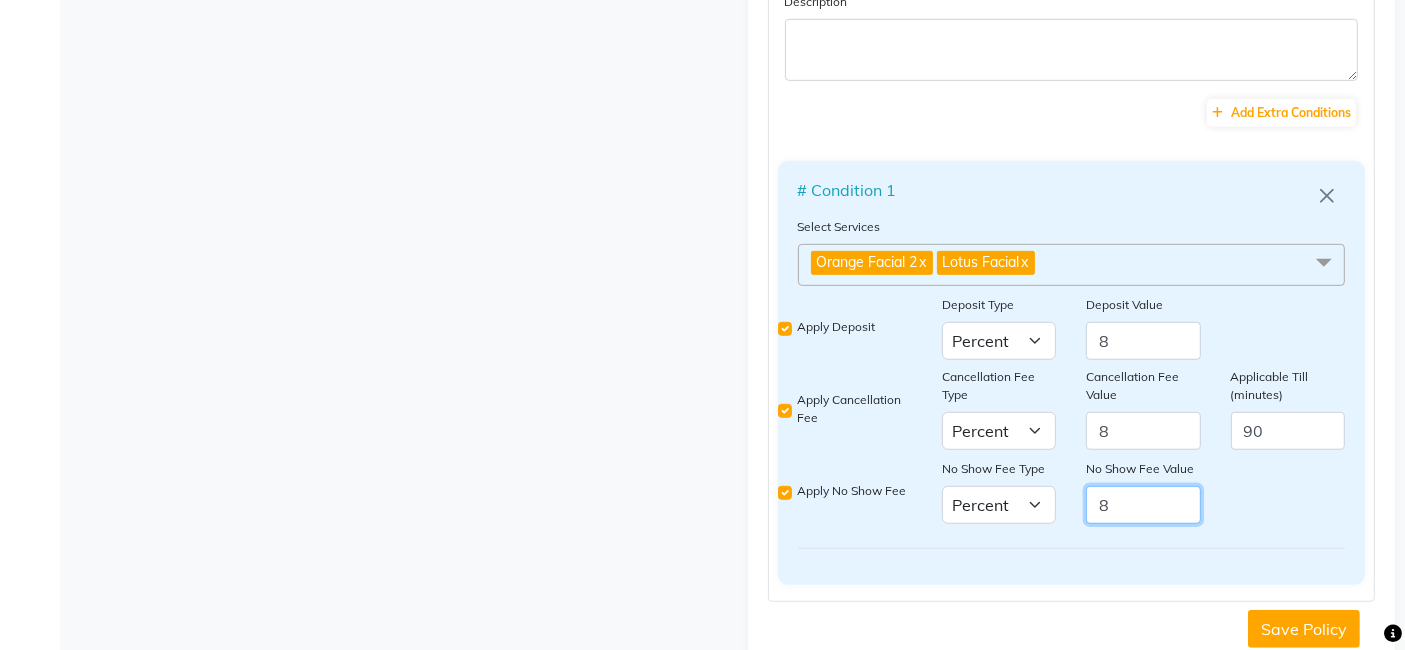 type on "8" 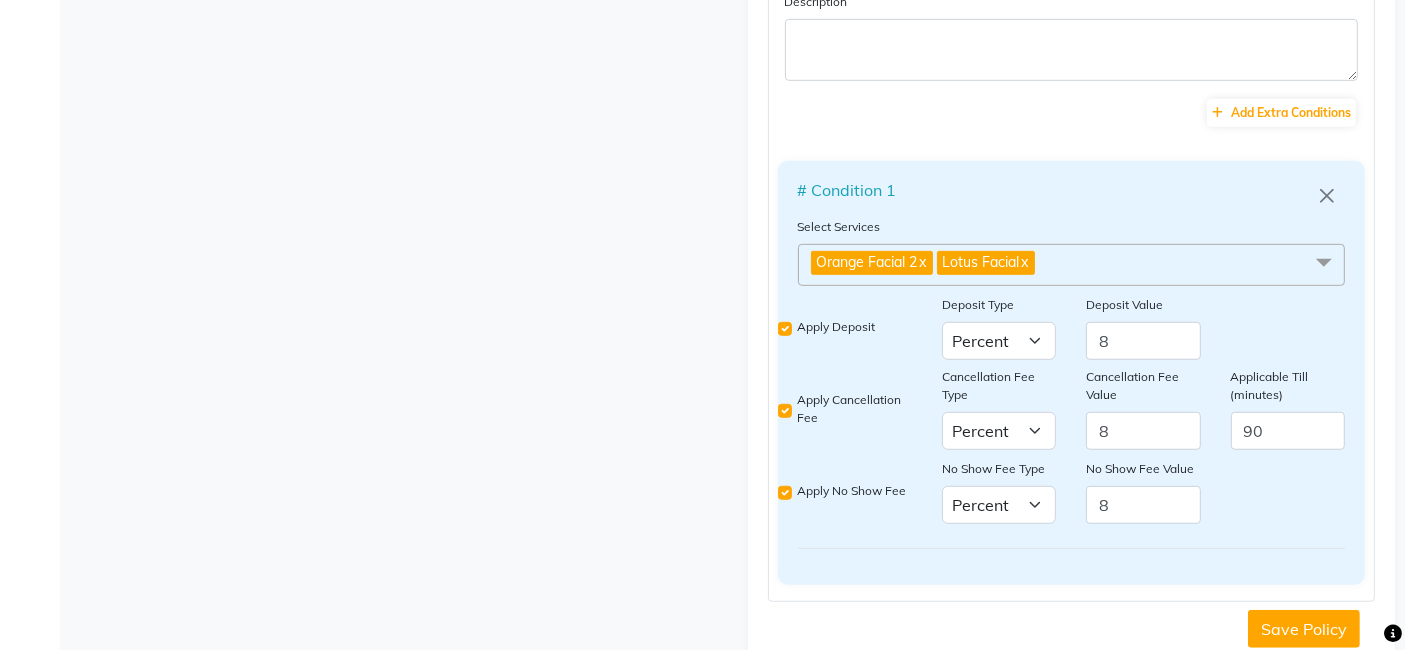 click on "Apply No Show Fee No Show Fee Type Percent Fixed No Show Fee Value 8" 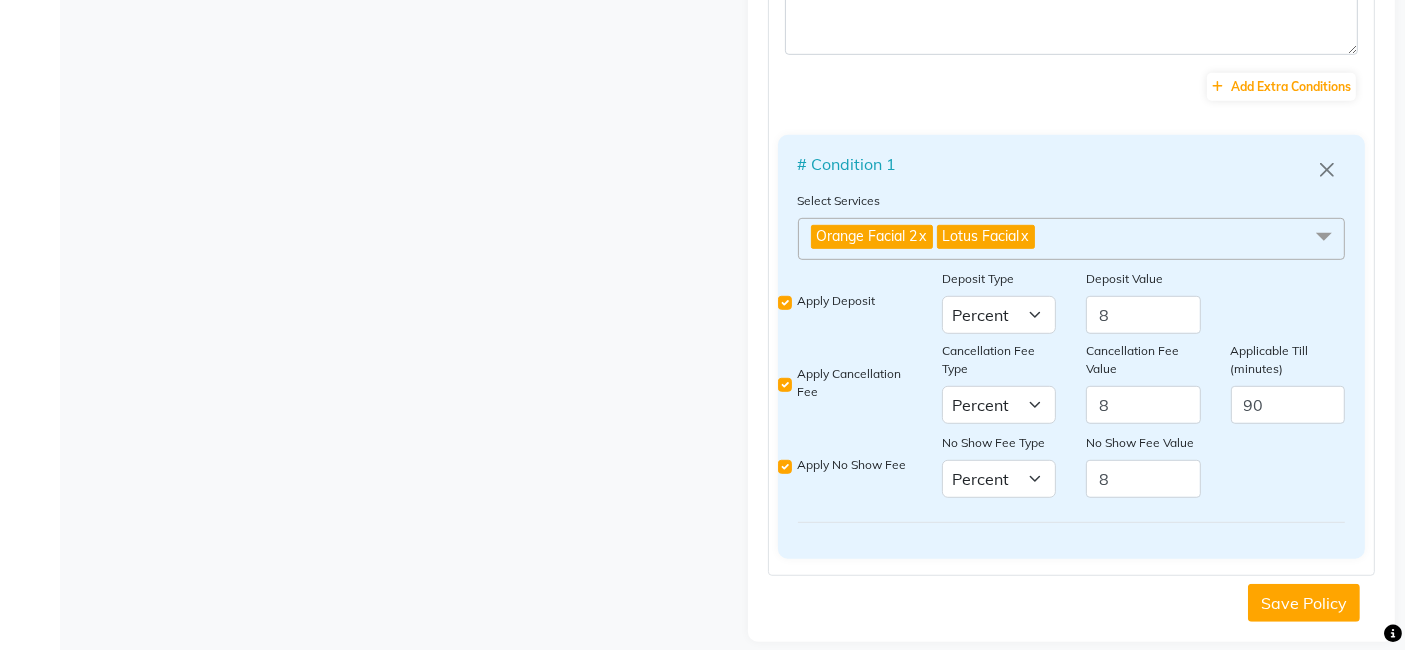scroll, scrollTop: 1170, scrollLeft: 0, axis: vertical 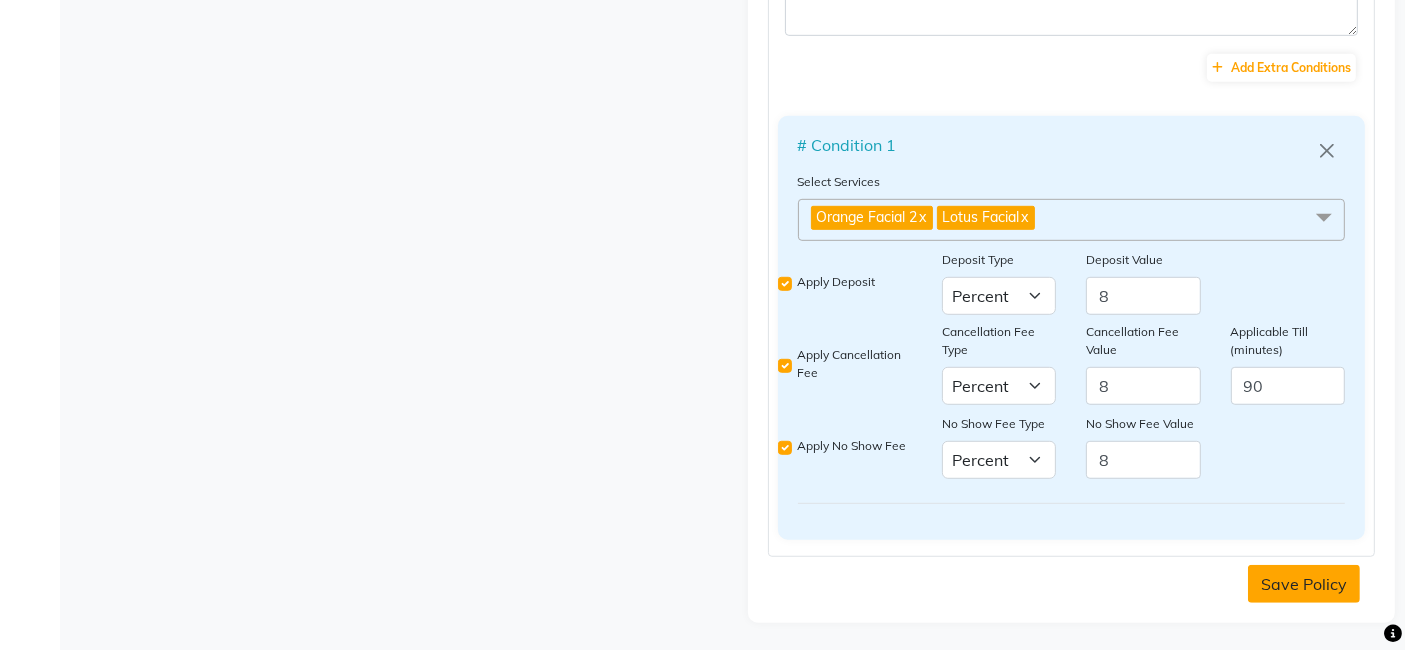 click on "Save Policy" 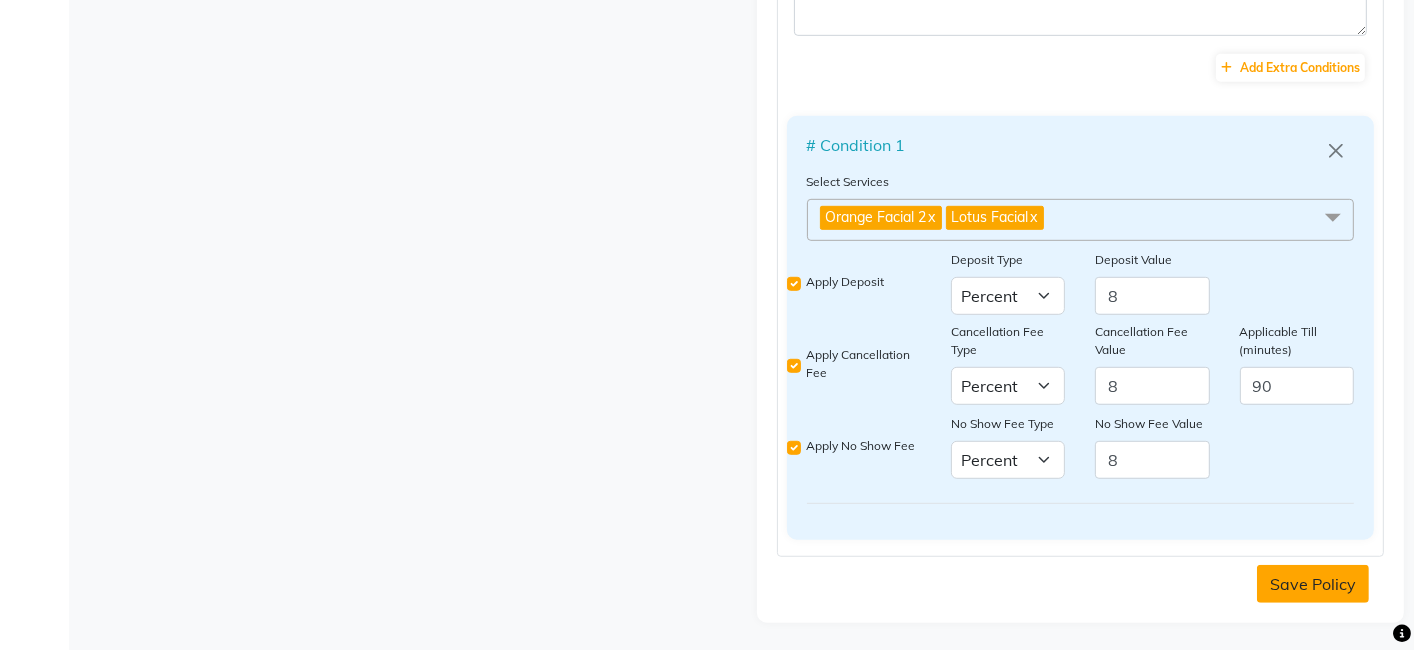scroll, scrollTop: 0, scrollLeft: 0, axis: both 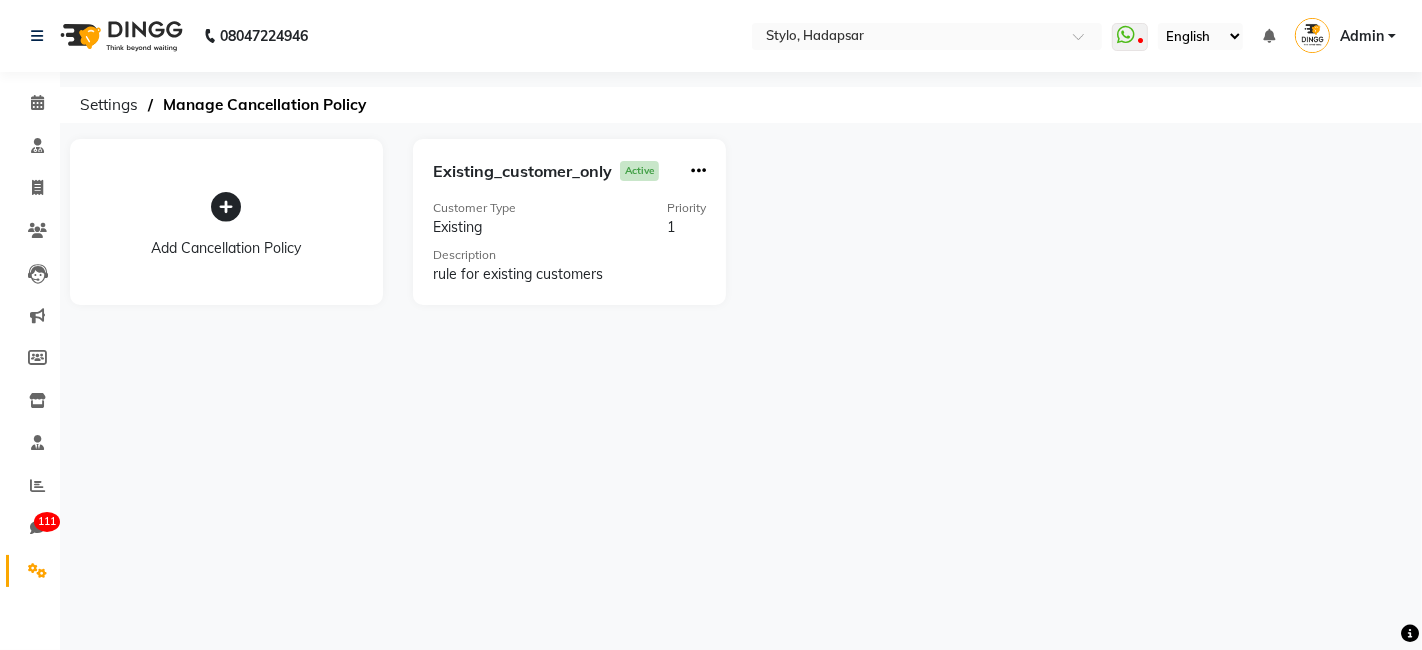 click on "Admin" at bounding box center (1362, 36) 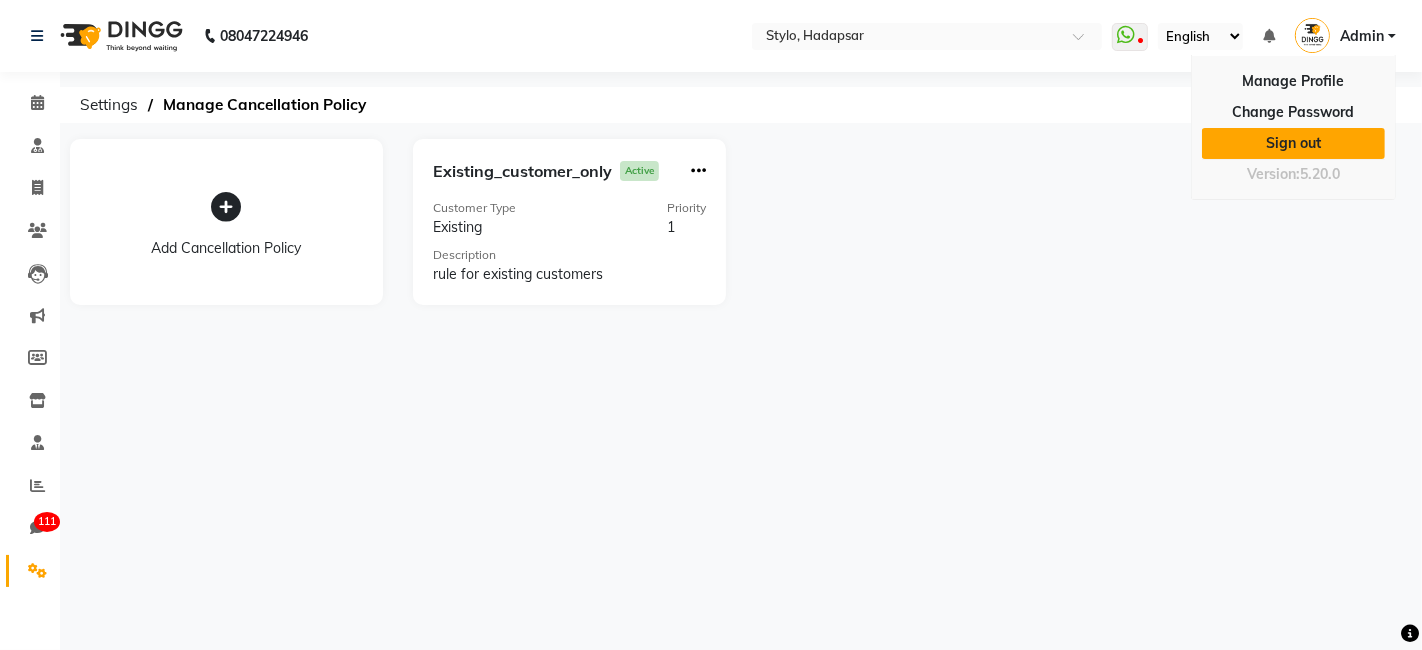 click on "Sign out" at bounding box center (1293, 143) 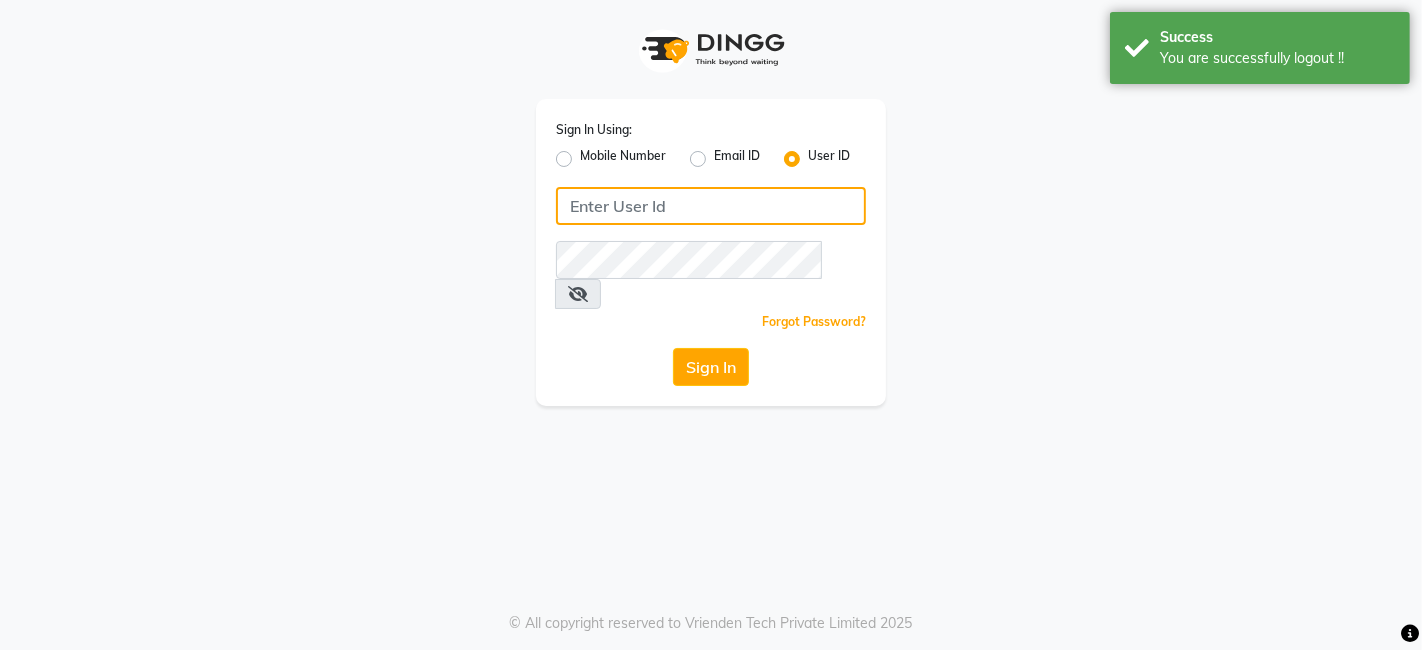 click 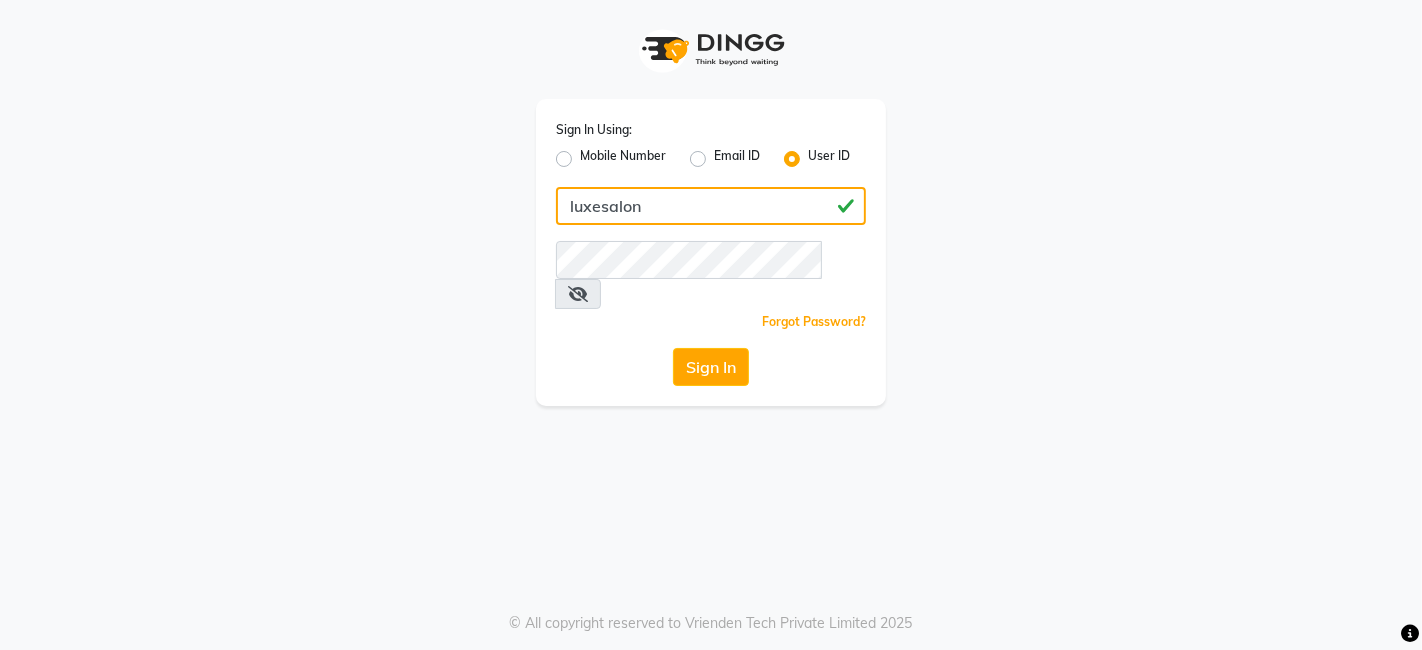 type on "luxesalon" 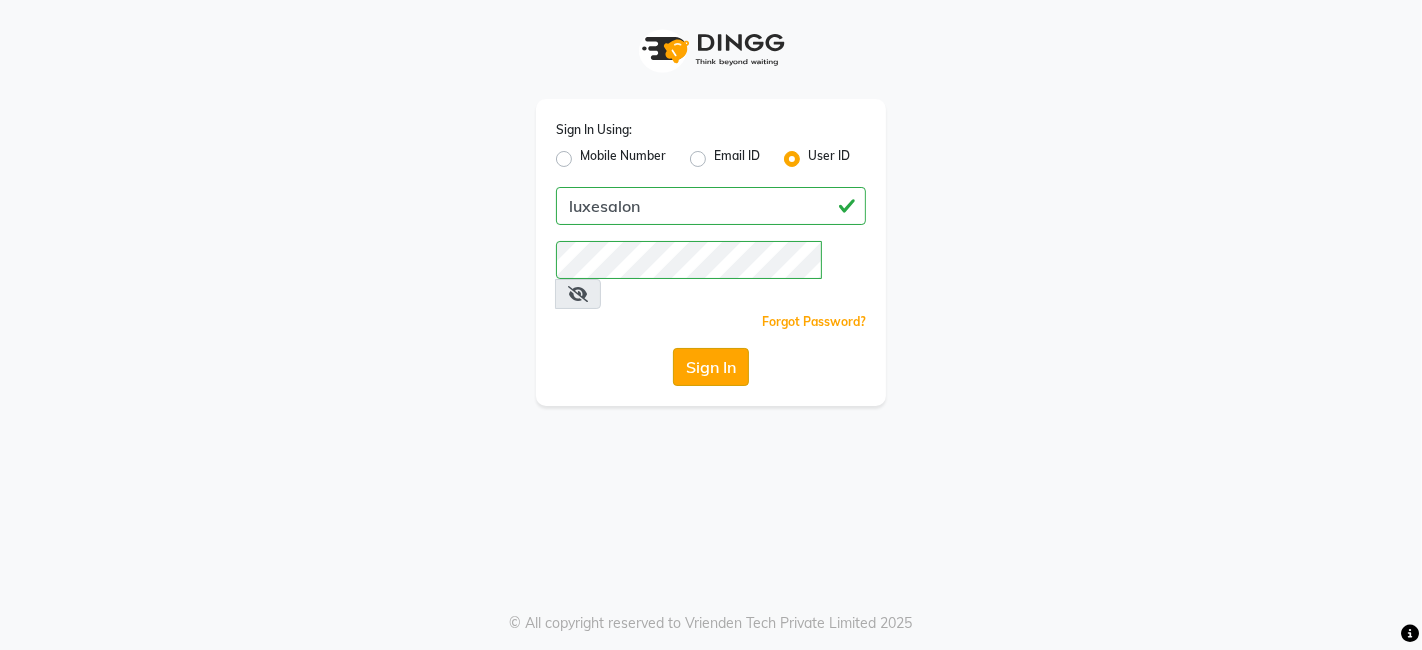 click on "Sign In" 